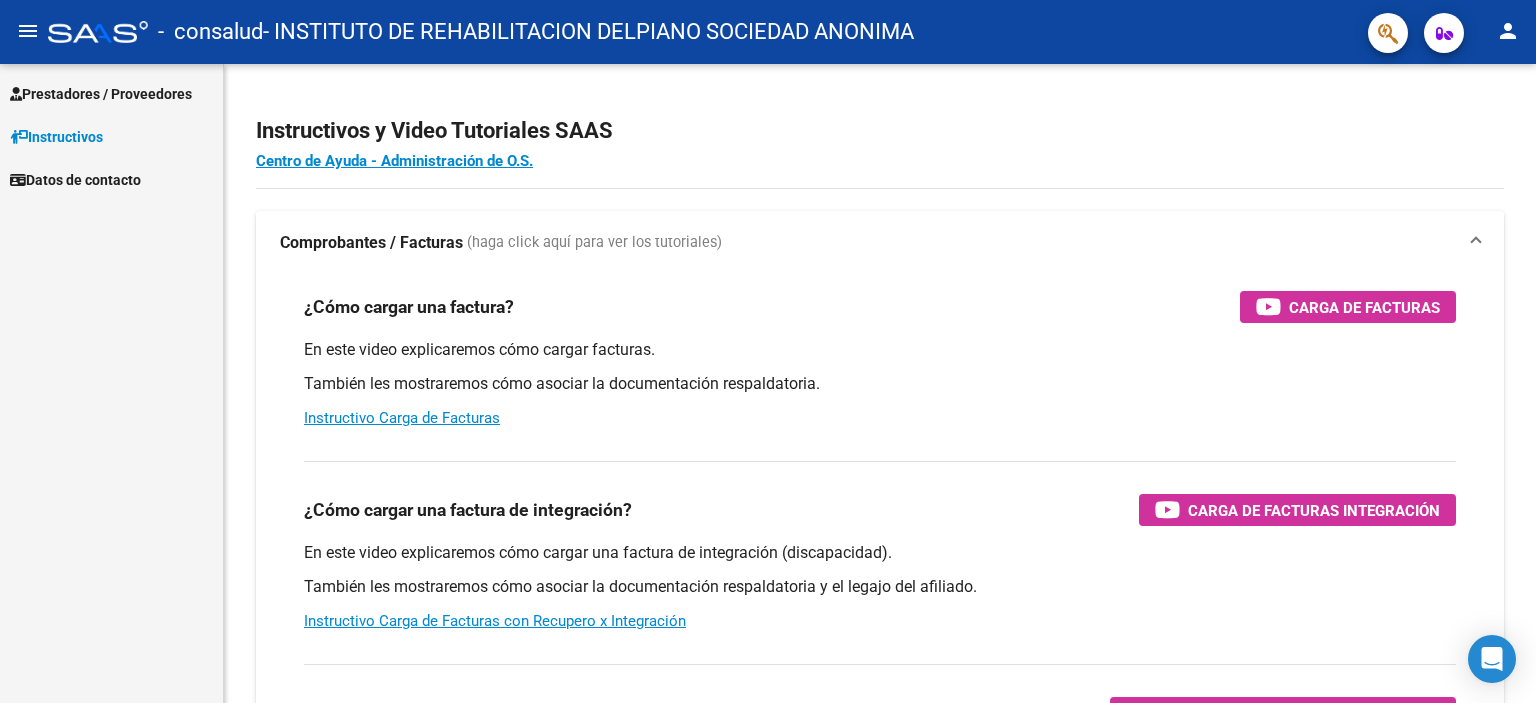 scroll, scrollTop: 0, scrollLeft: 0, axis: both 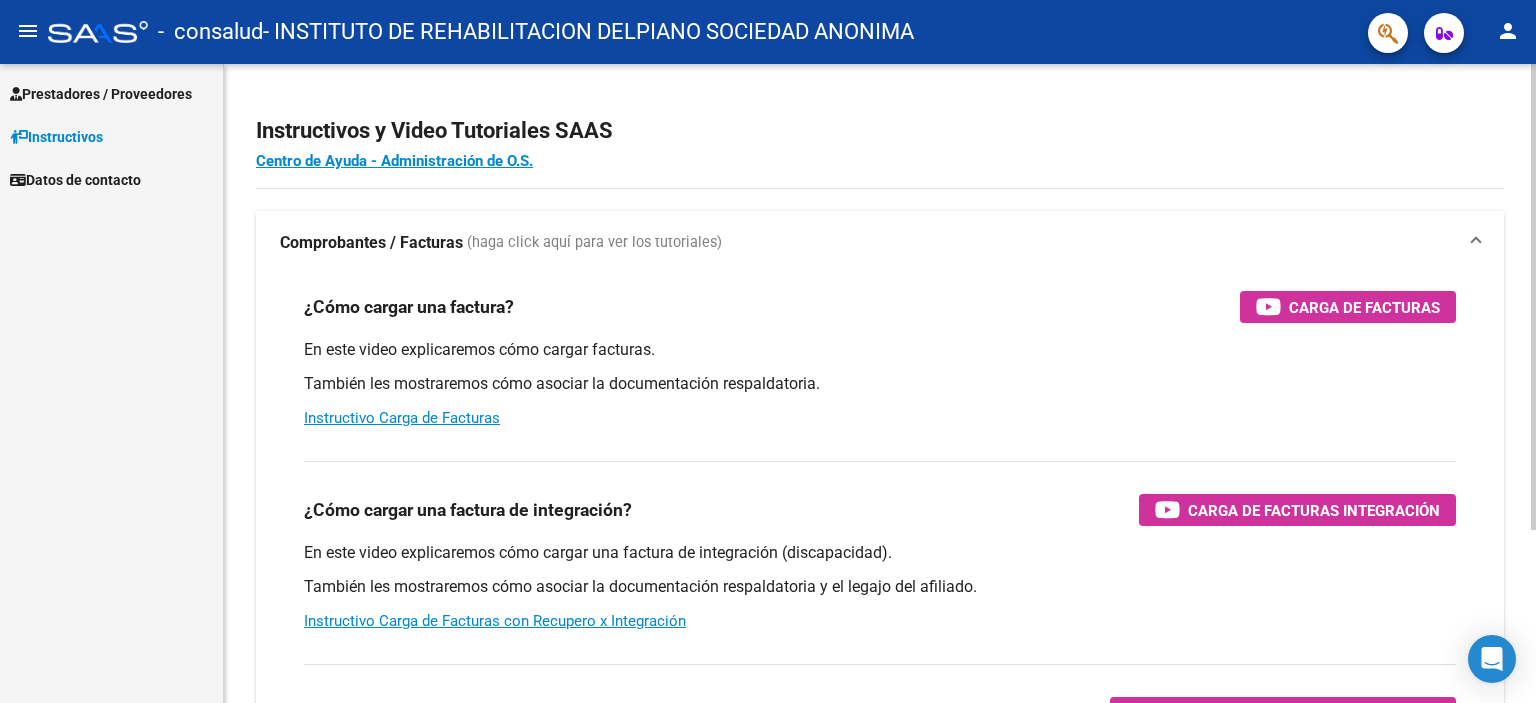 click on "En este video explicaremos cómo cargar facturas. También les mostraremos cómo asociar la documentación respaldatoria. Instructivo Carga de Facturas" at bounding box center (880, 384) 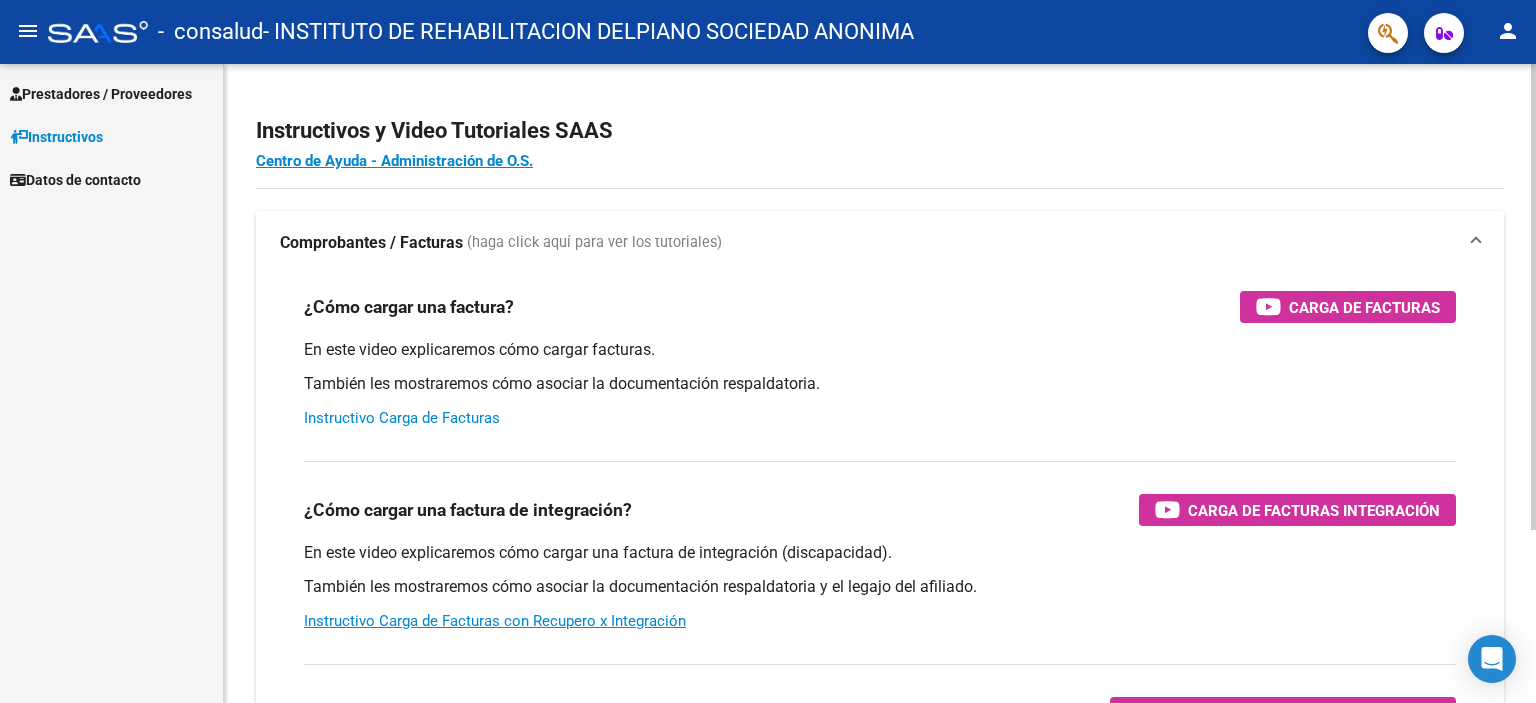 click on "Instructivo Carga de Facturas" at bounding box center (402, 418) 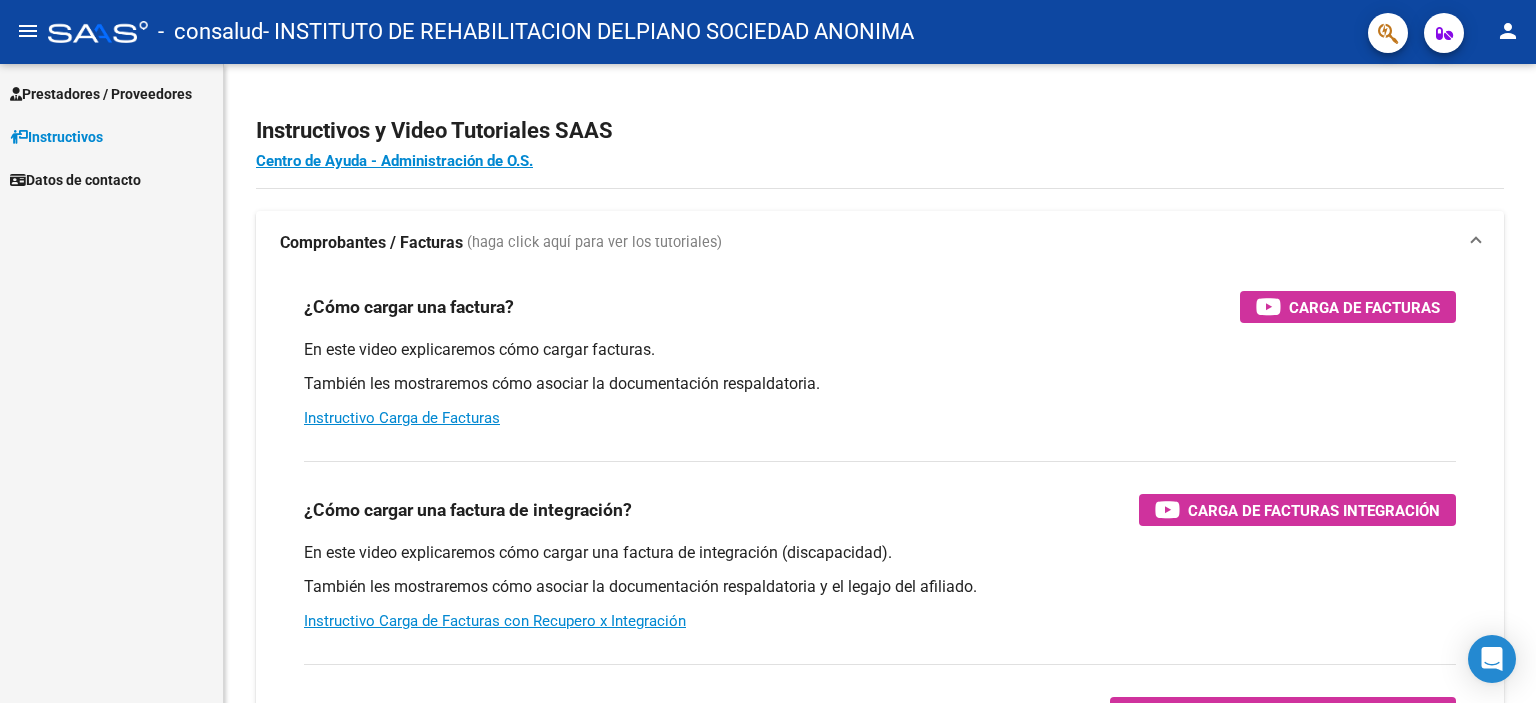 click on "Prestadores / Proveedores" at bounding box center (101, 94) 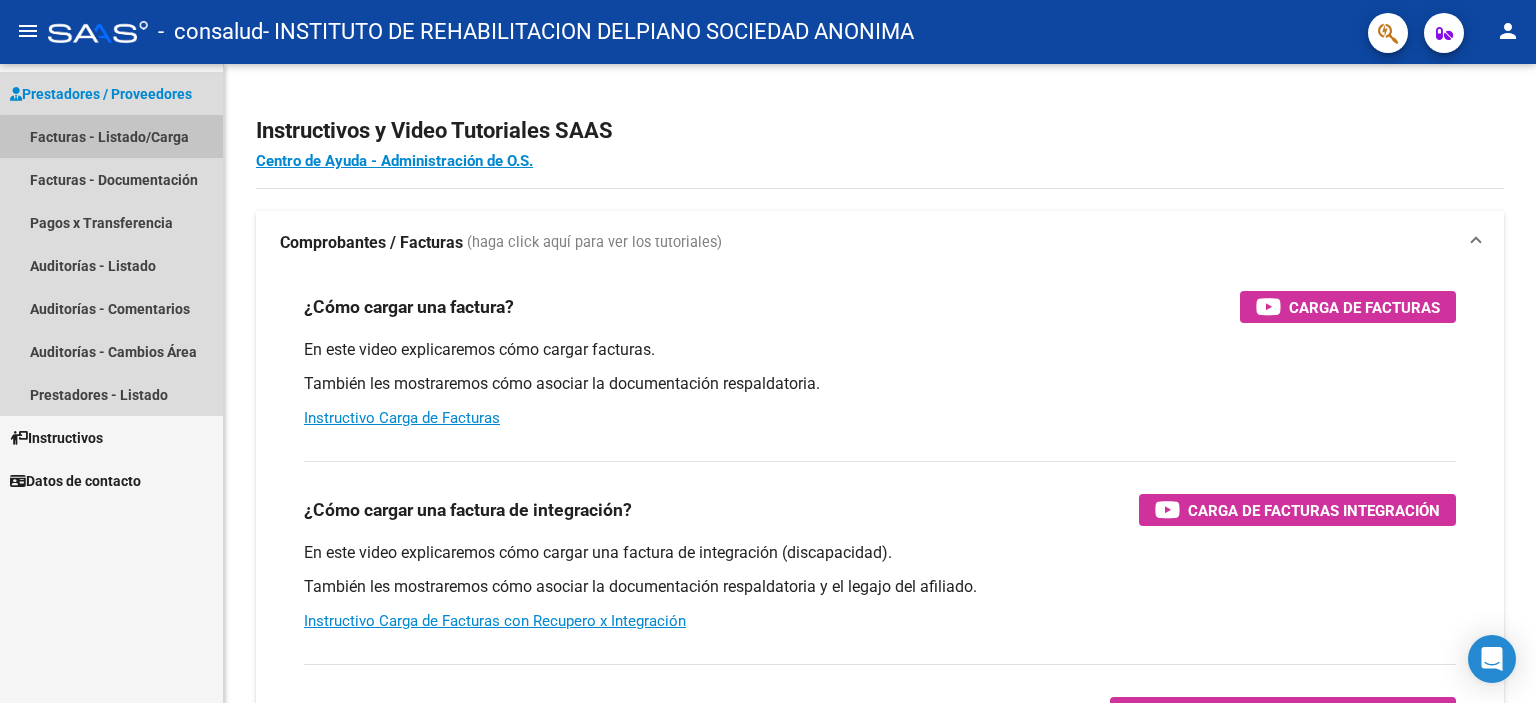 click on "Facturas - Listado/Carga" at bounding box center (111, 136) 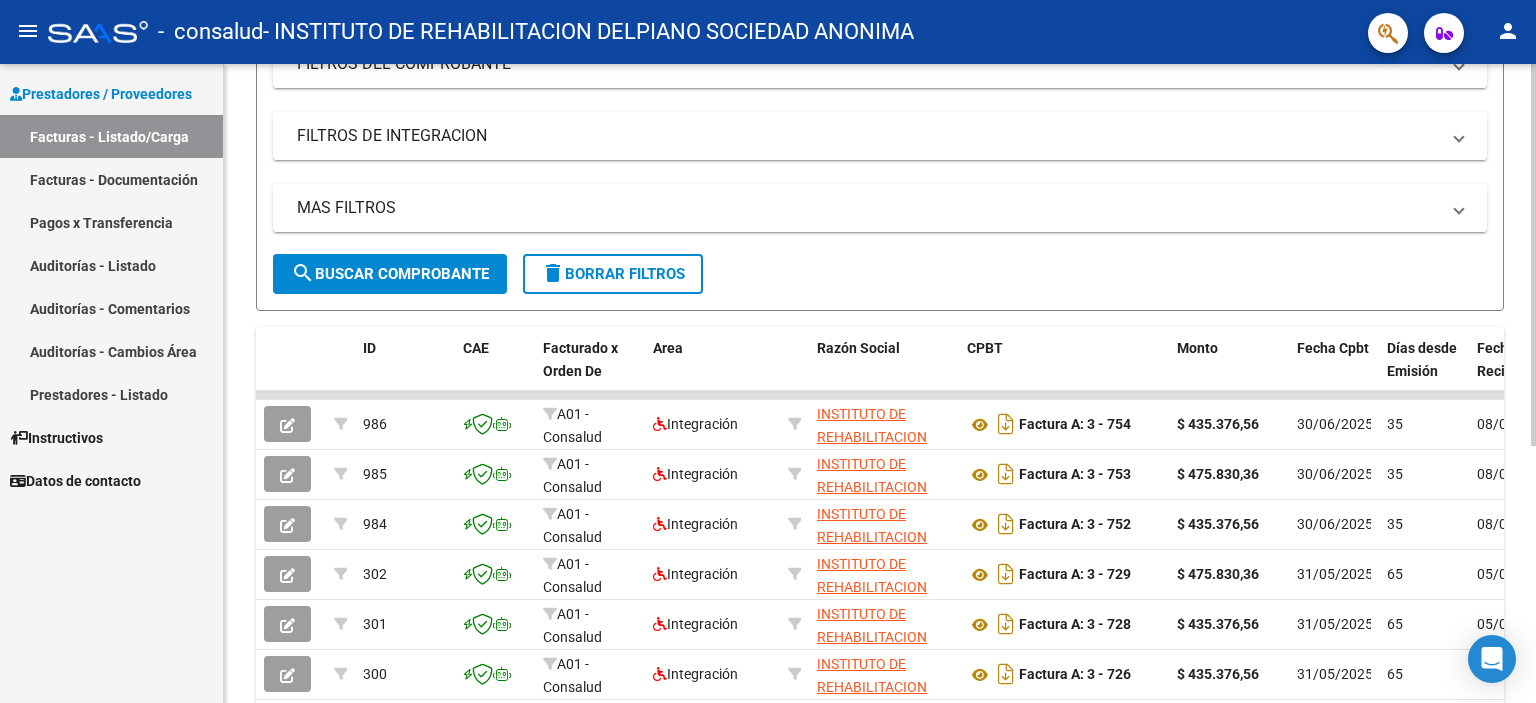 scroll, scrollTop: 431, scrollLeft: 0, axis: vertical 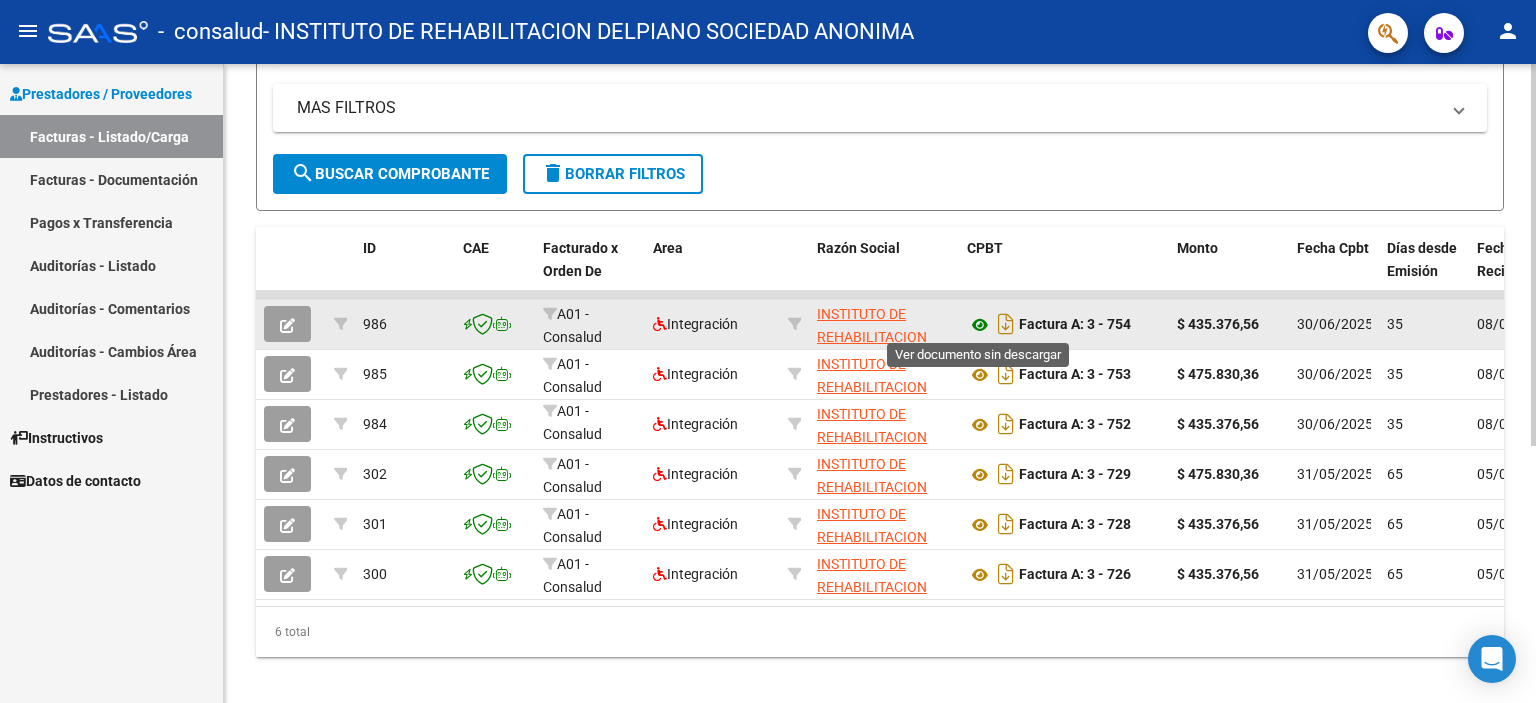 click 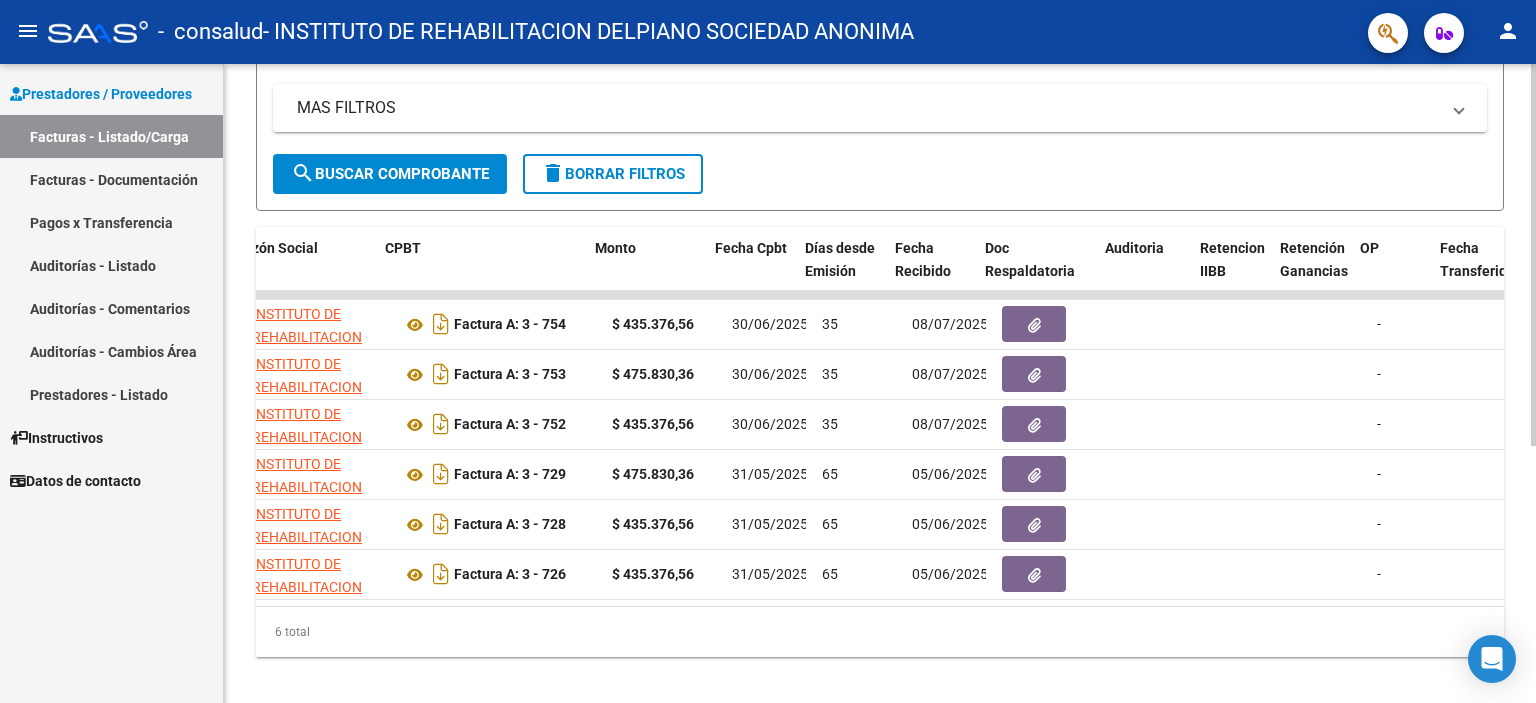 scroll, scrollTop: 0, scrollLeft: 581, axis: horizontal 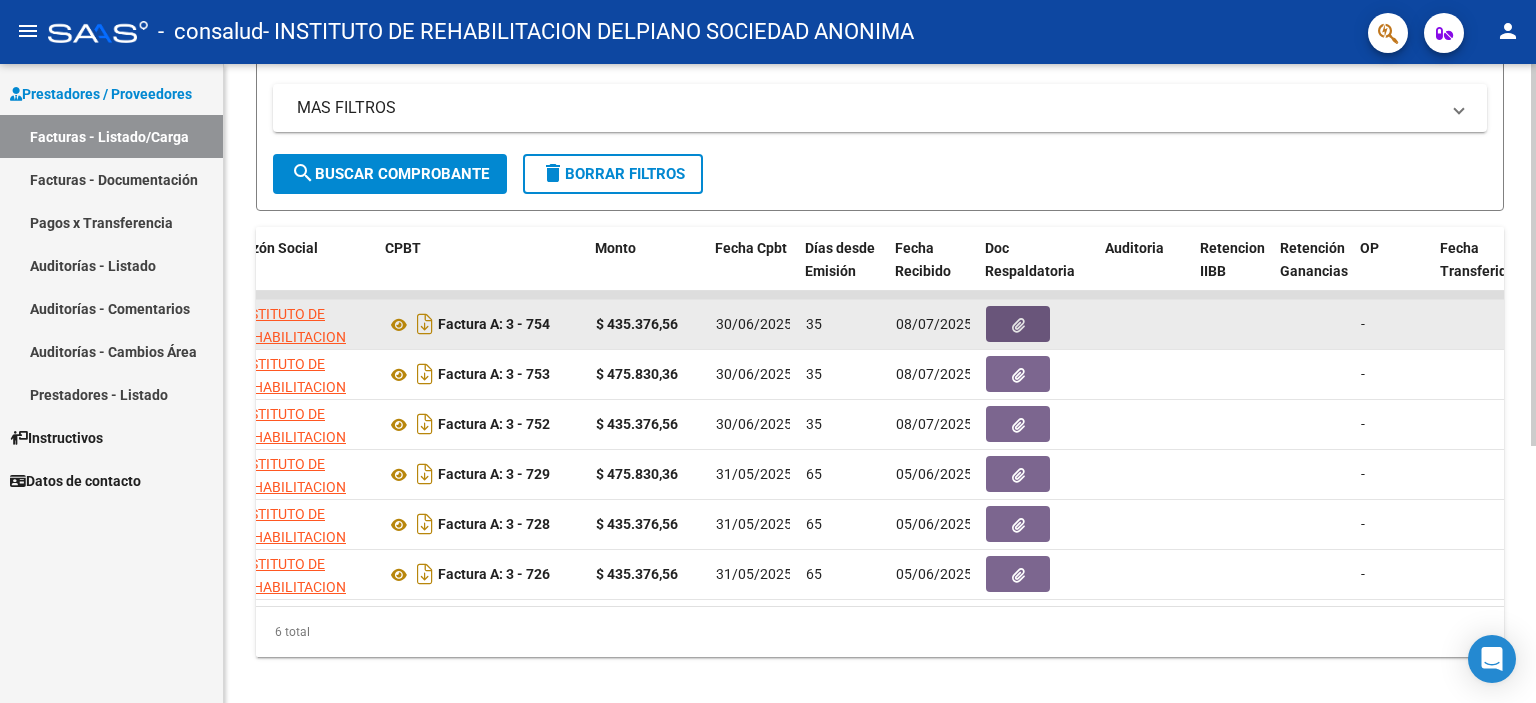 click 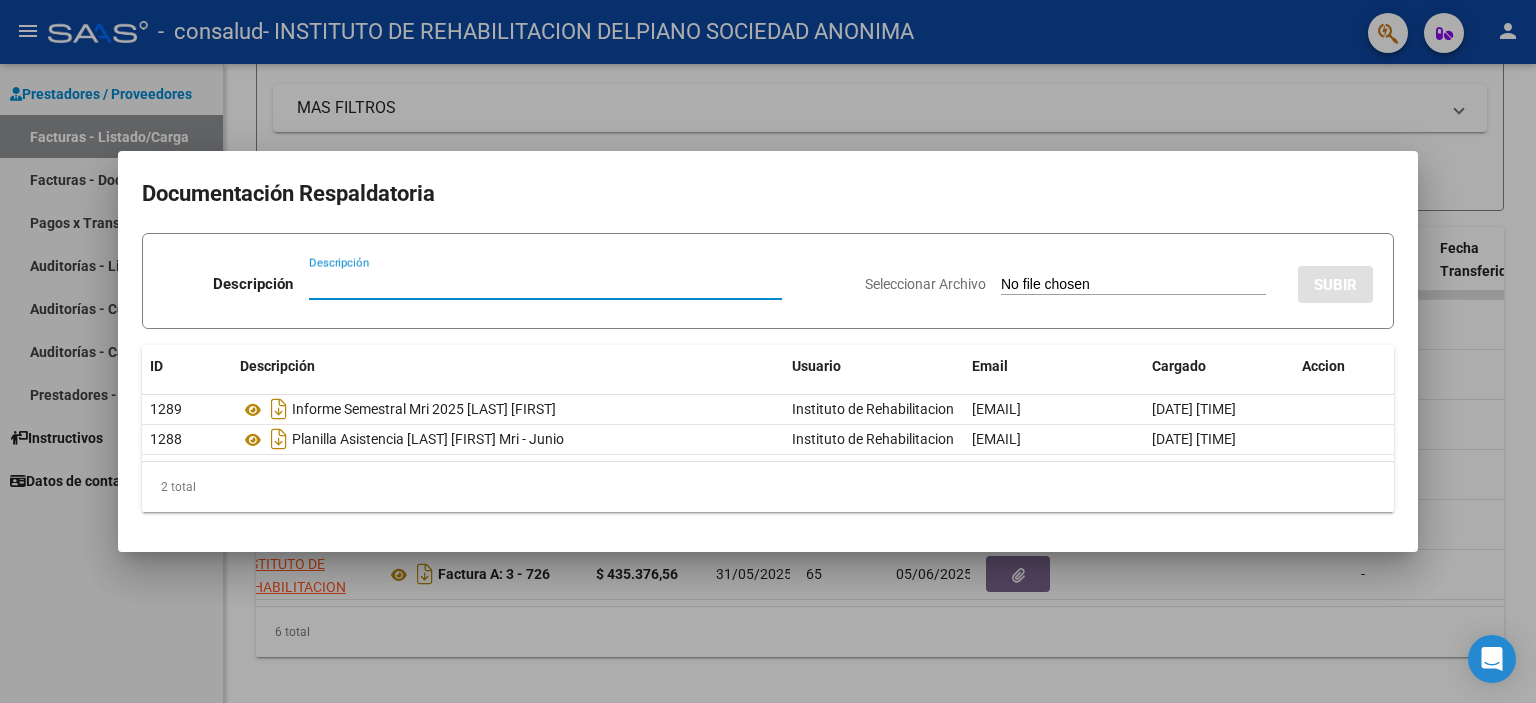 click on "Descripción" at bounding box center [545, 284] 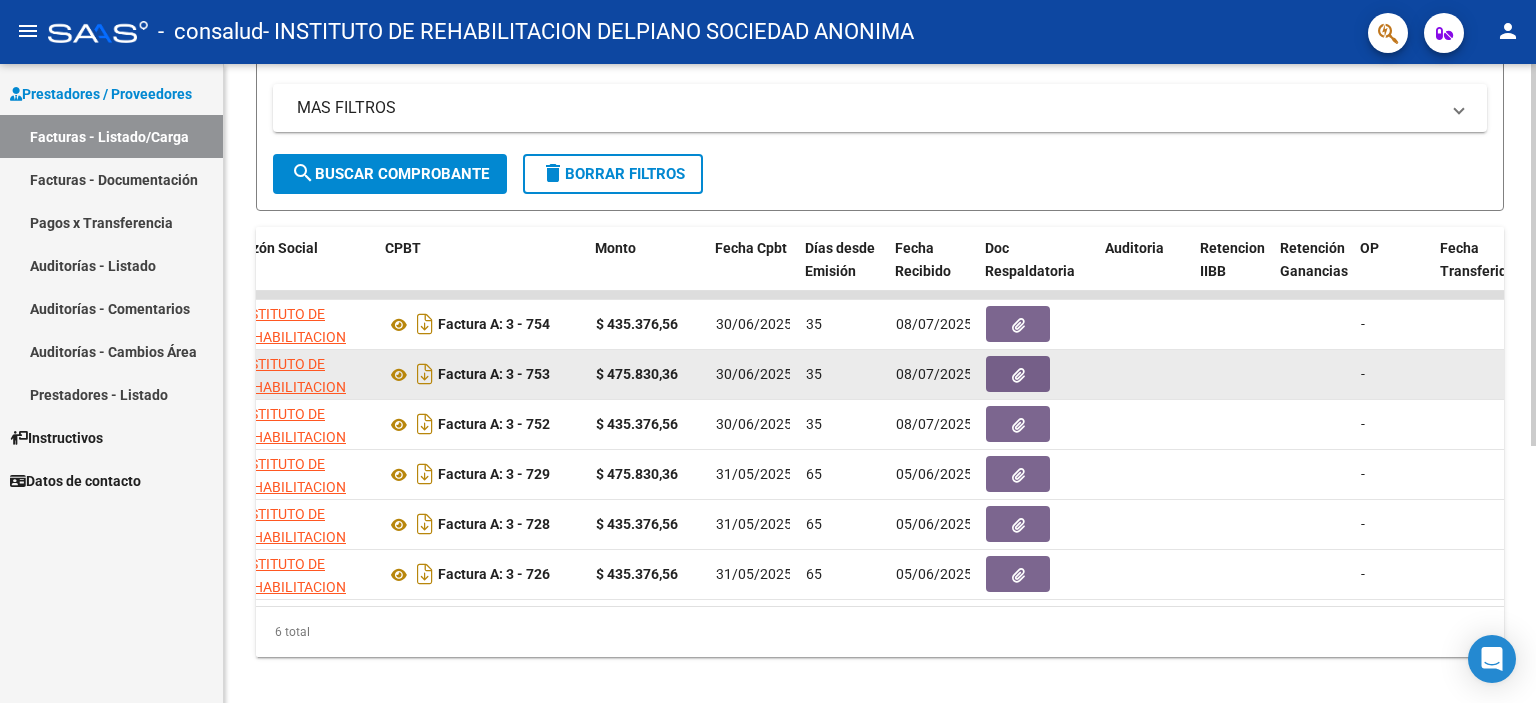 click 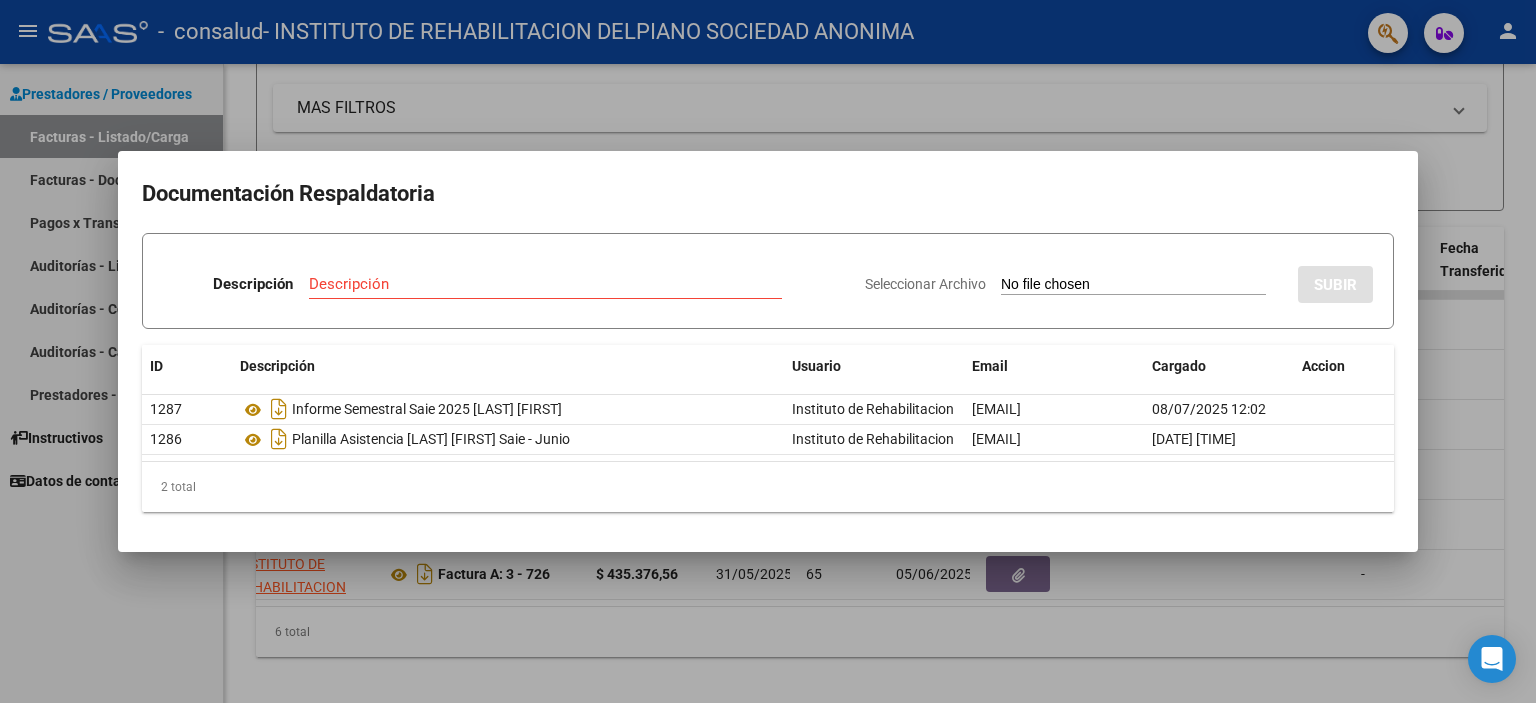 click at bounding box center (768, 351) 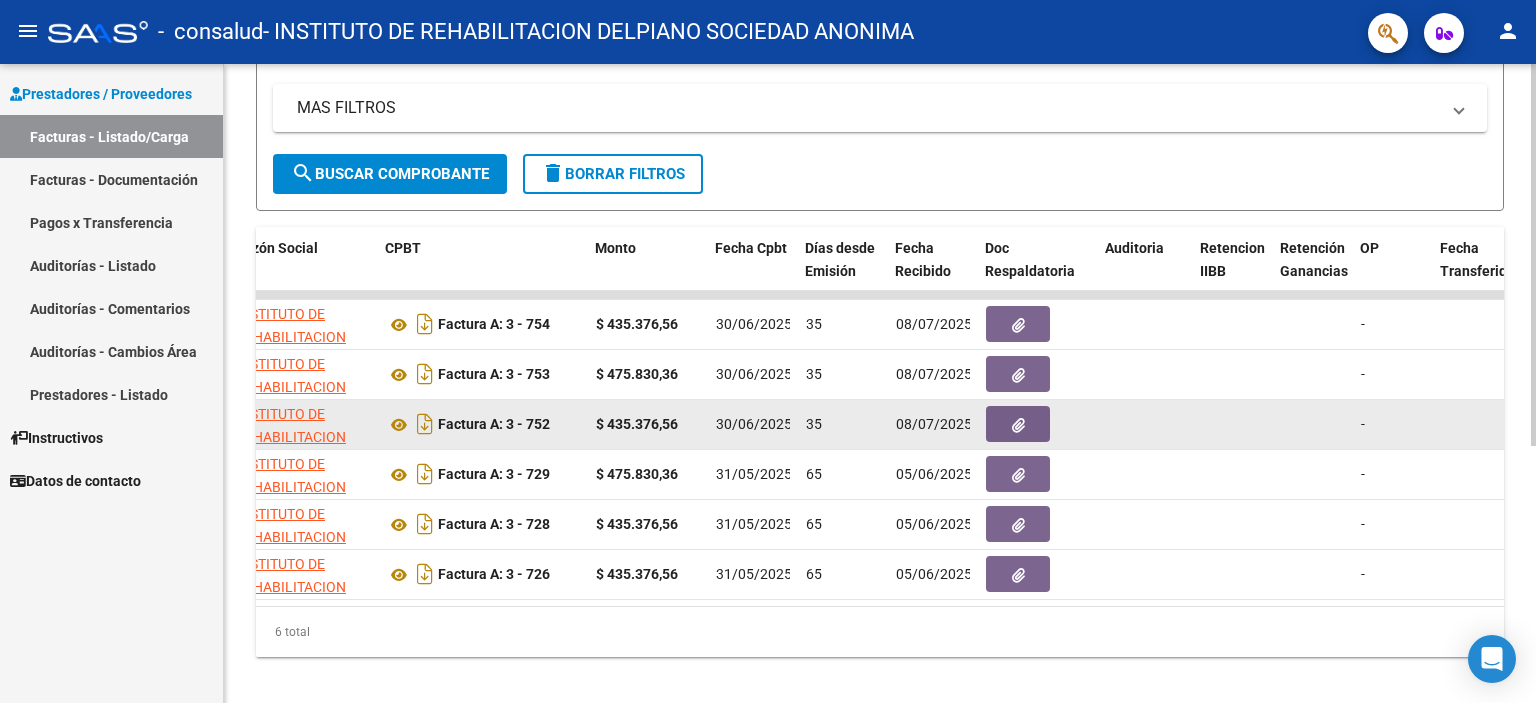 click 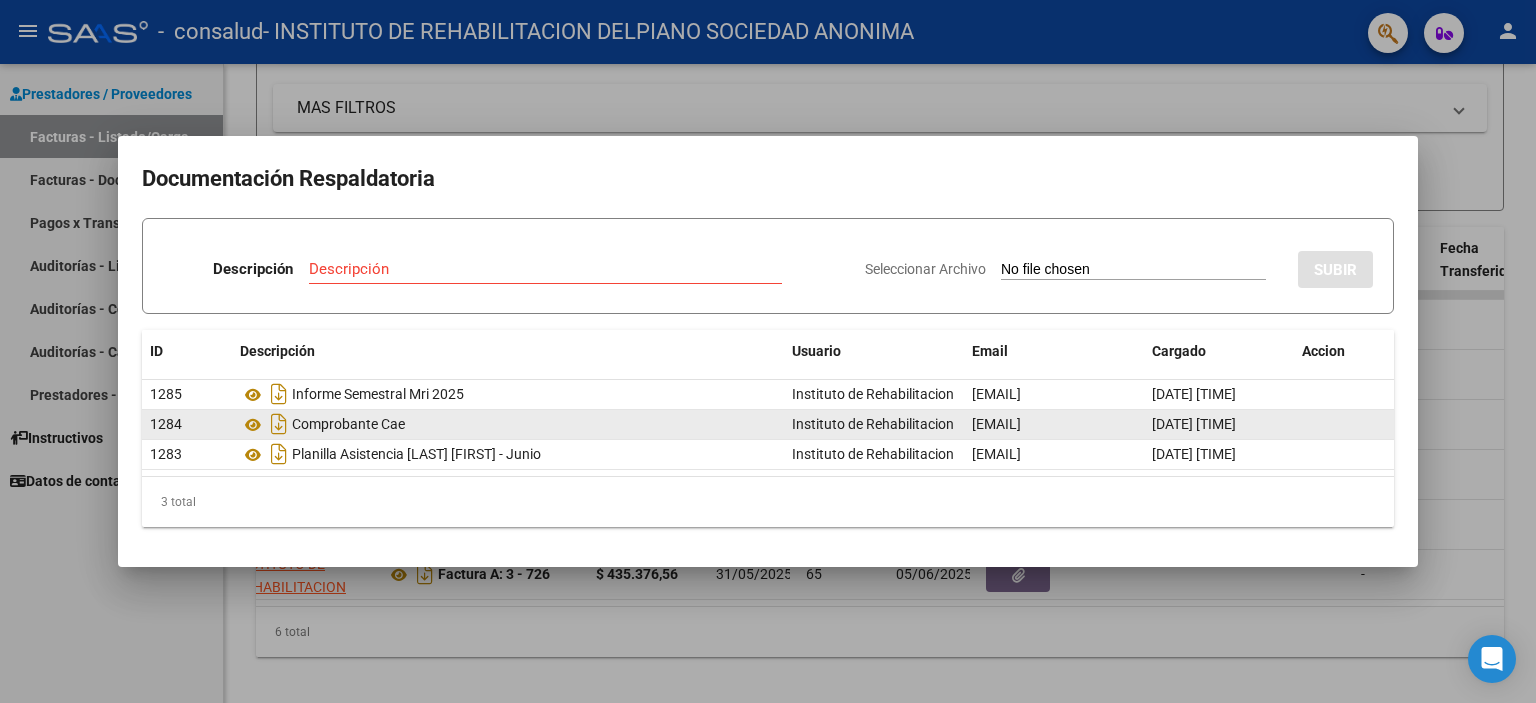 click 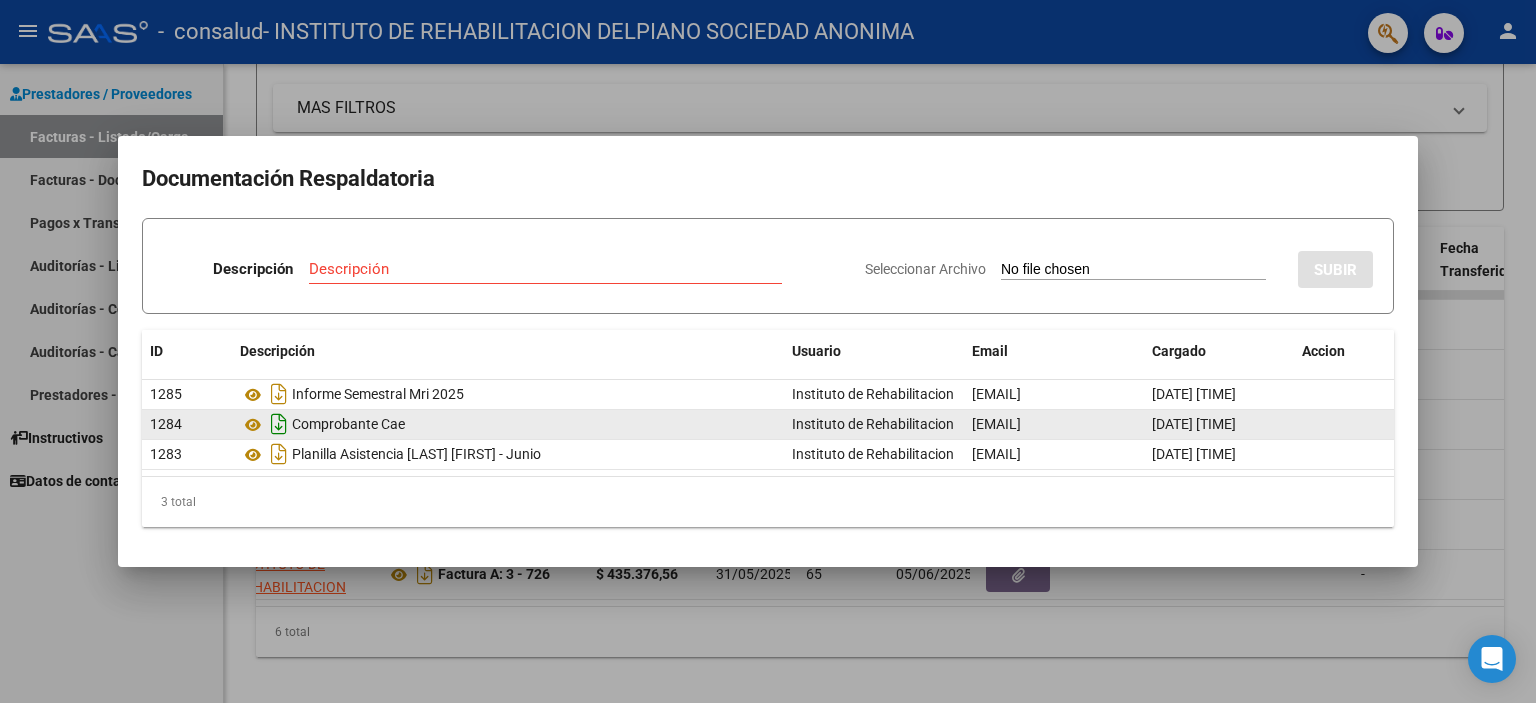 drag, startPoint x: 342, startPoint y: 431, endPoint x: 270, endPoint y: 434, distance: 72.06247 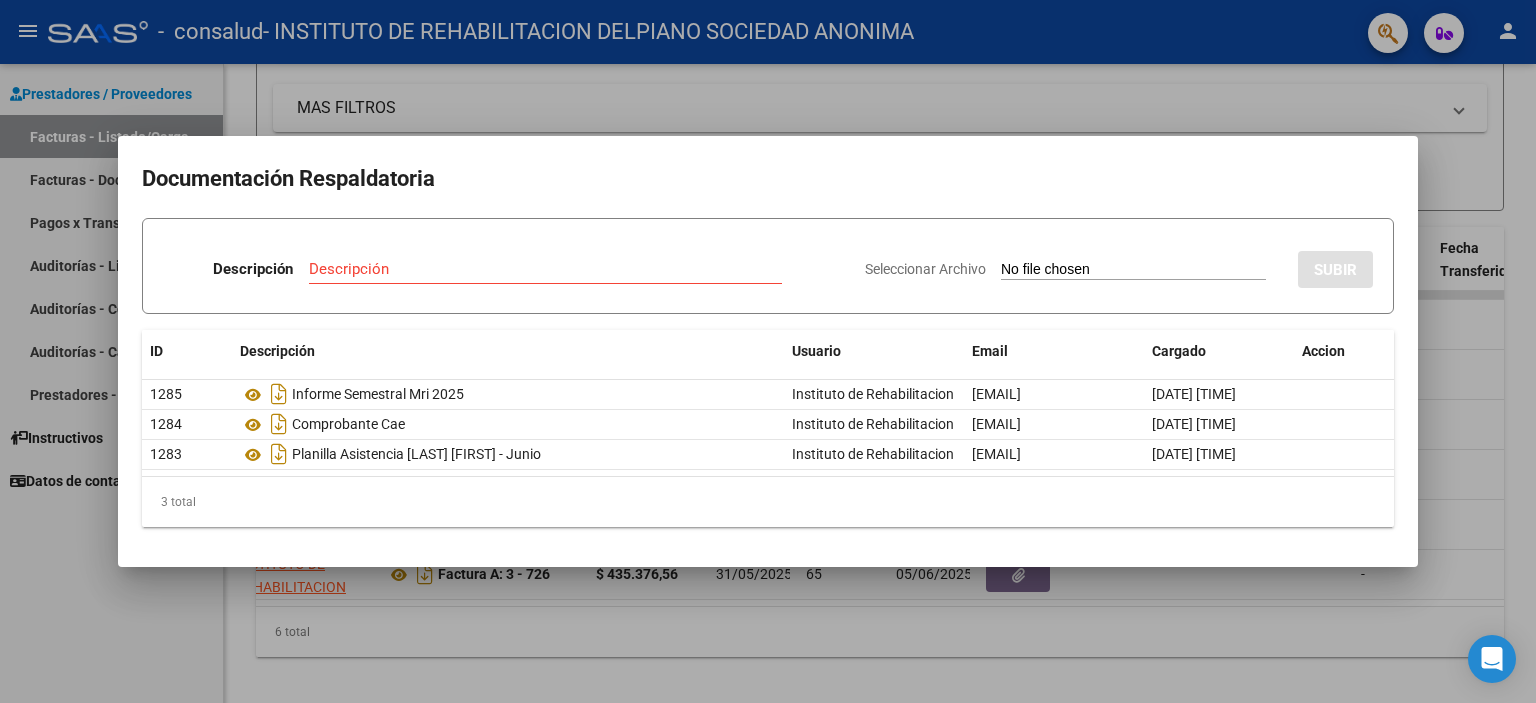 click at bounding box center (768, 351) 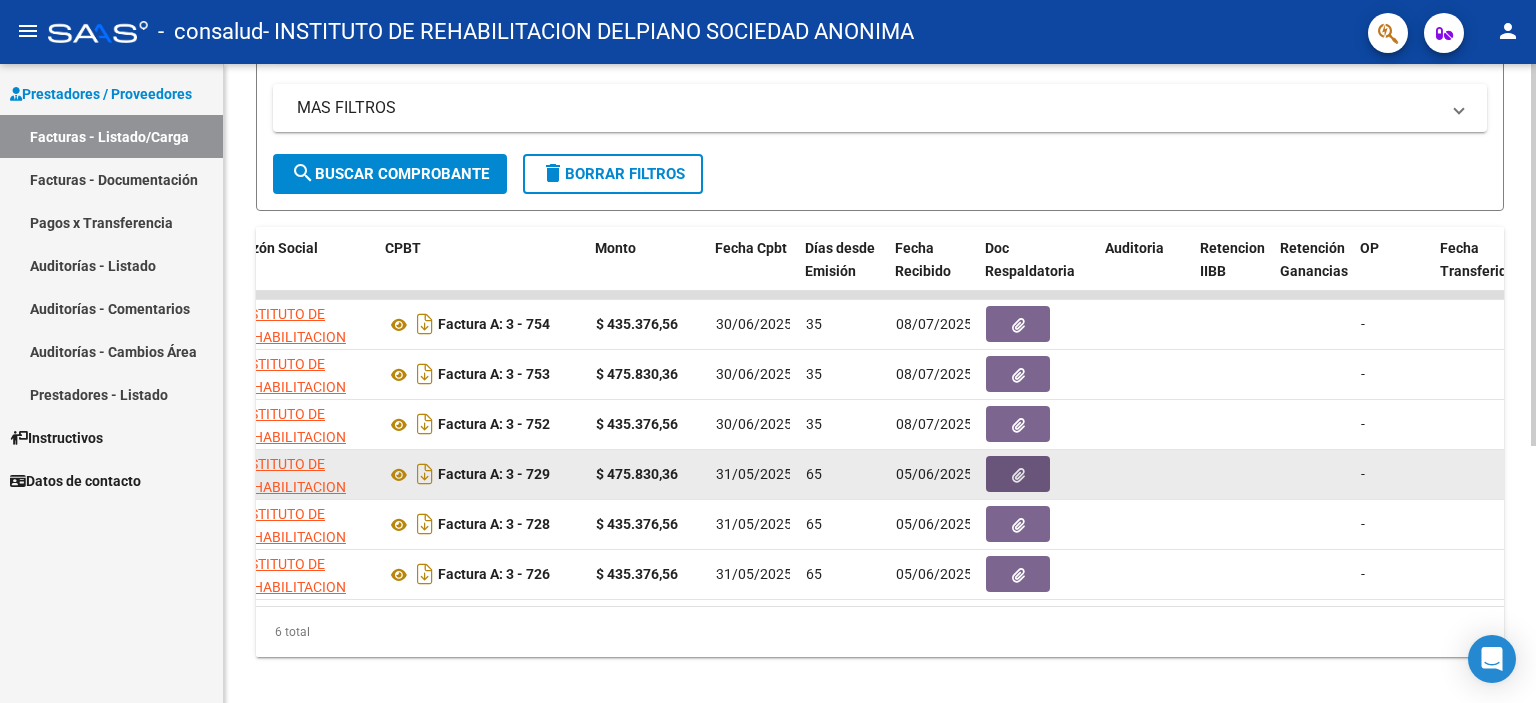 click 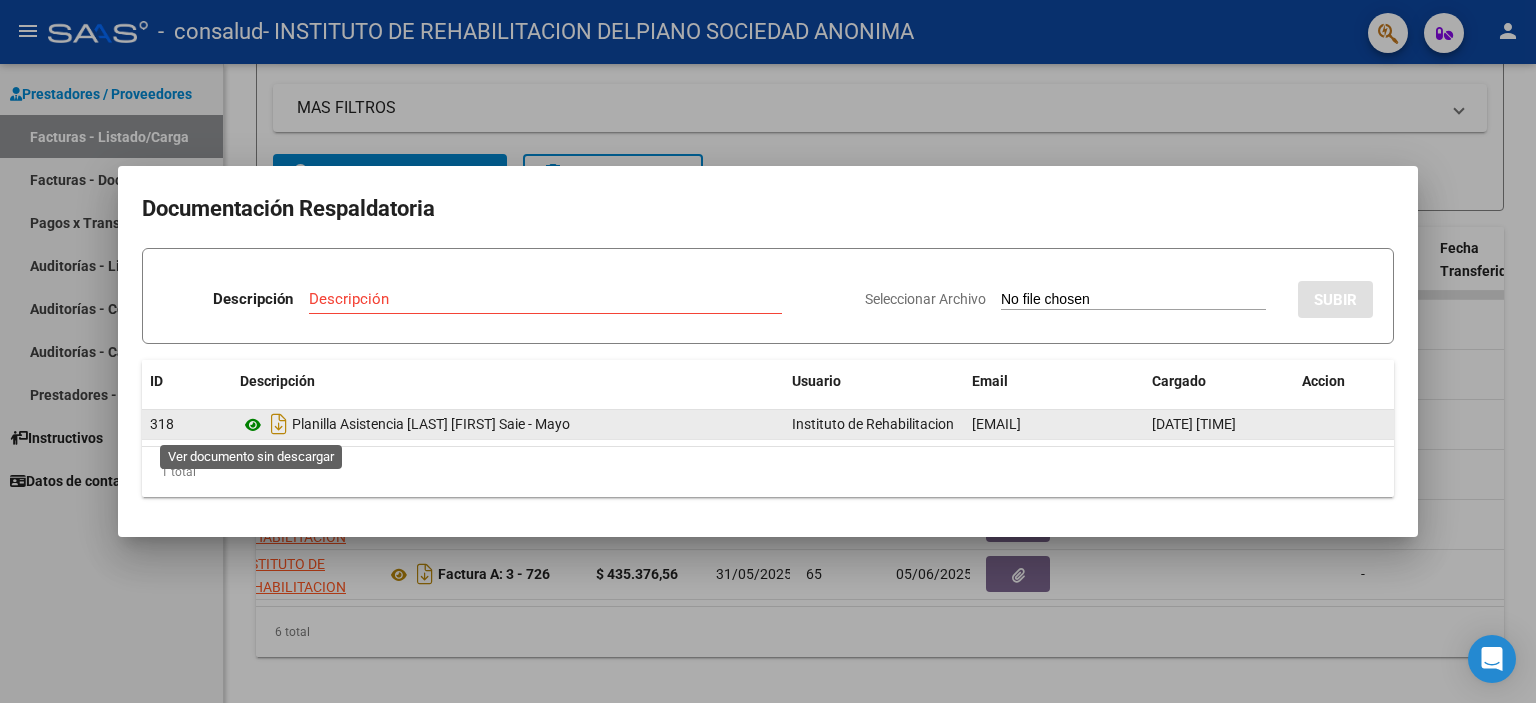 click 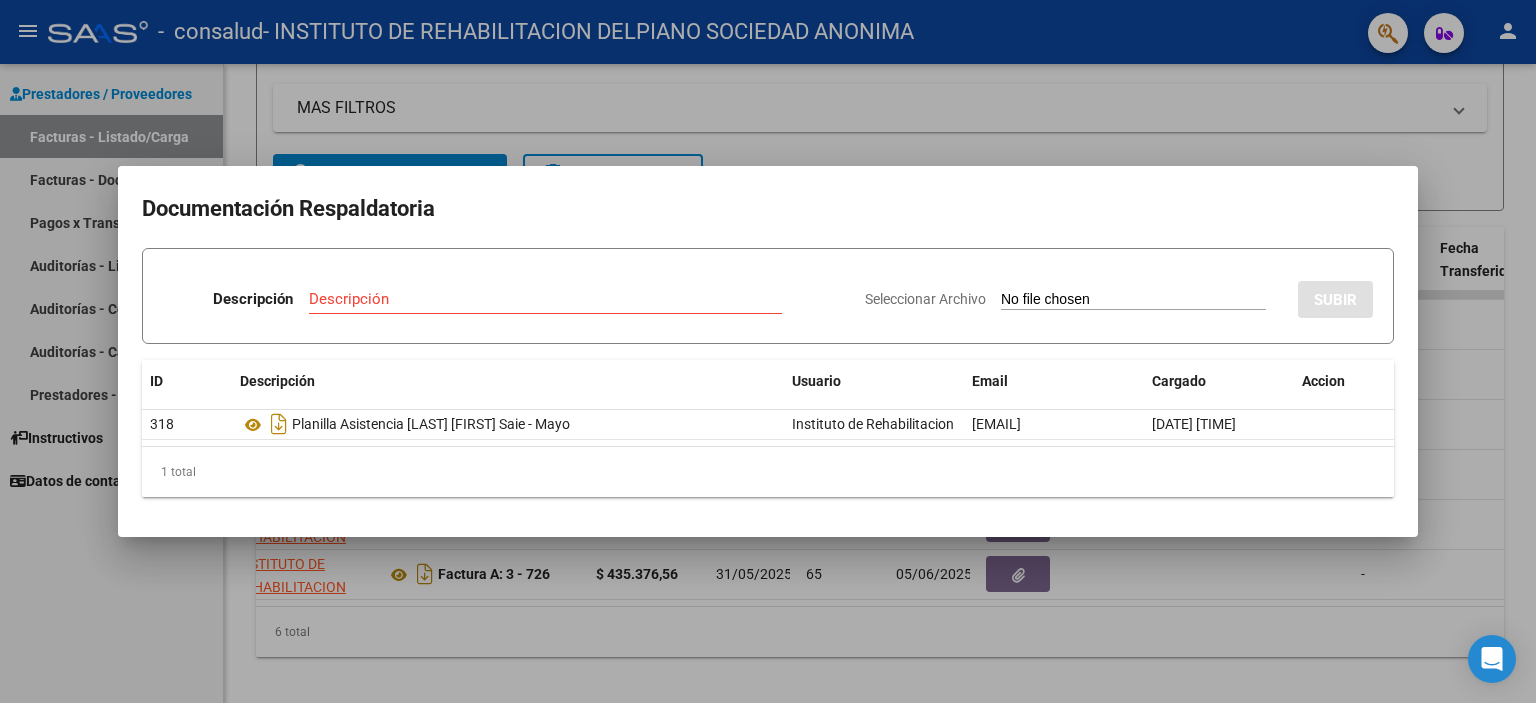 click at bounding box center (768, 351) 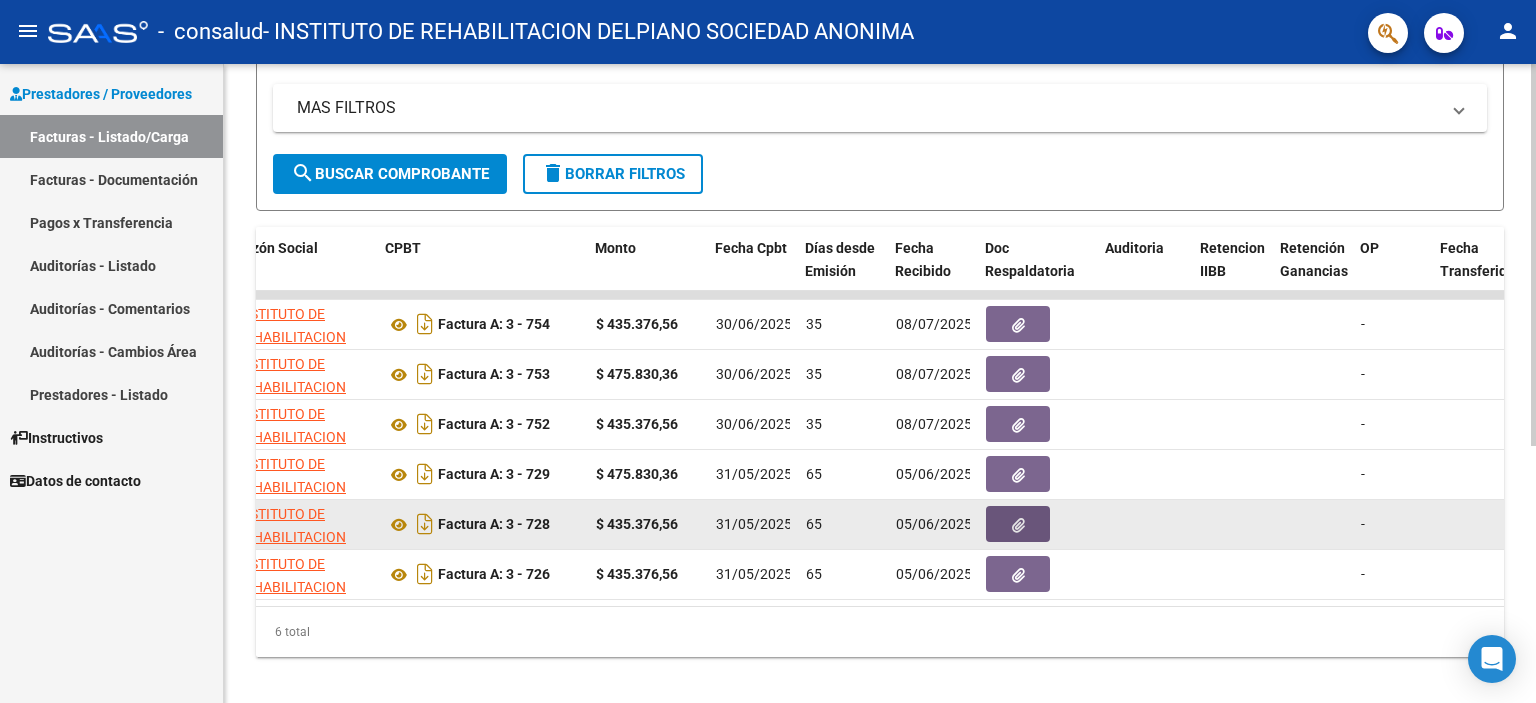 click 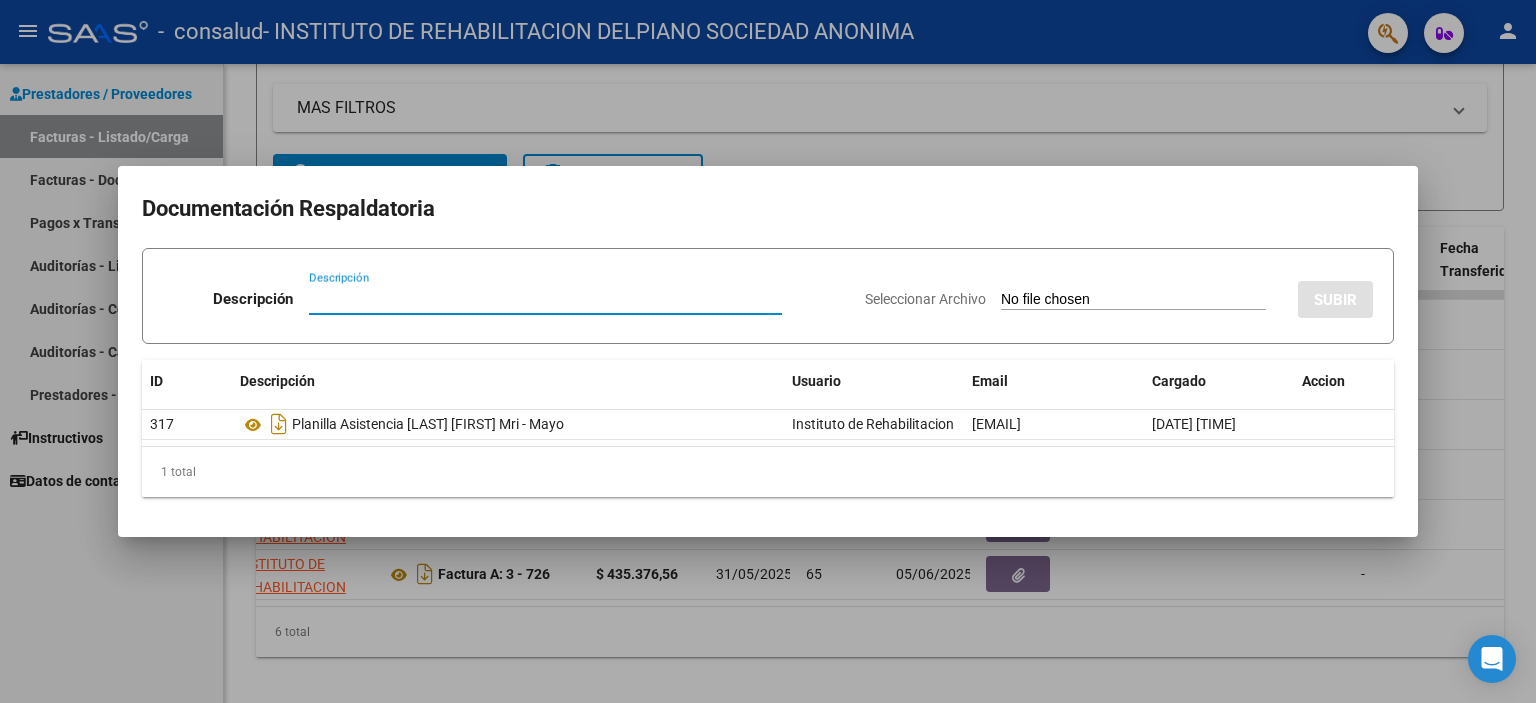 click at bounding box center [768, 351] 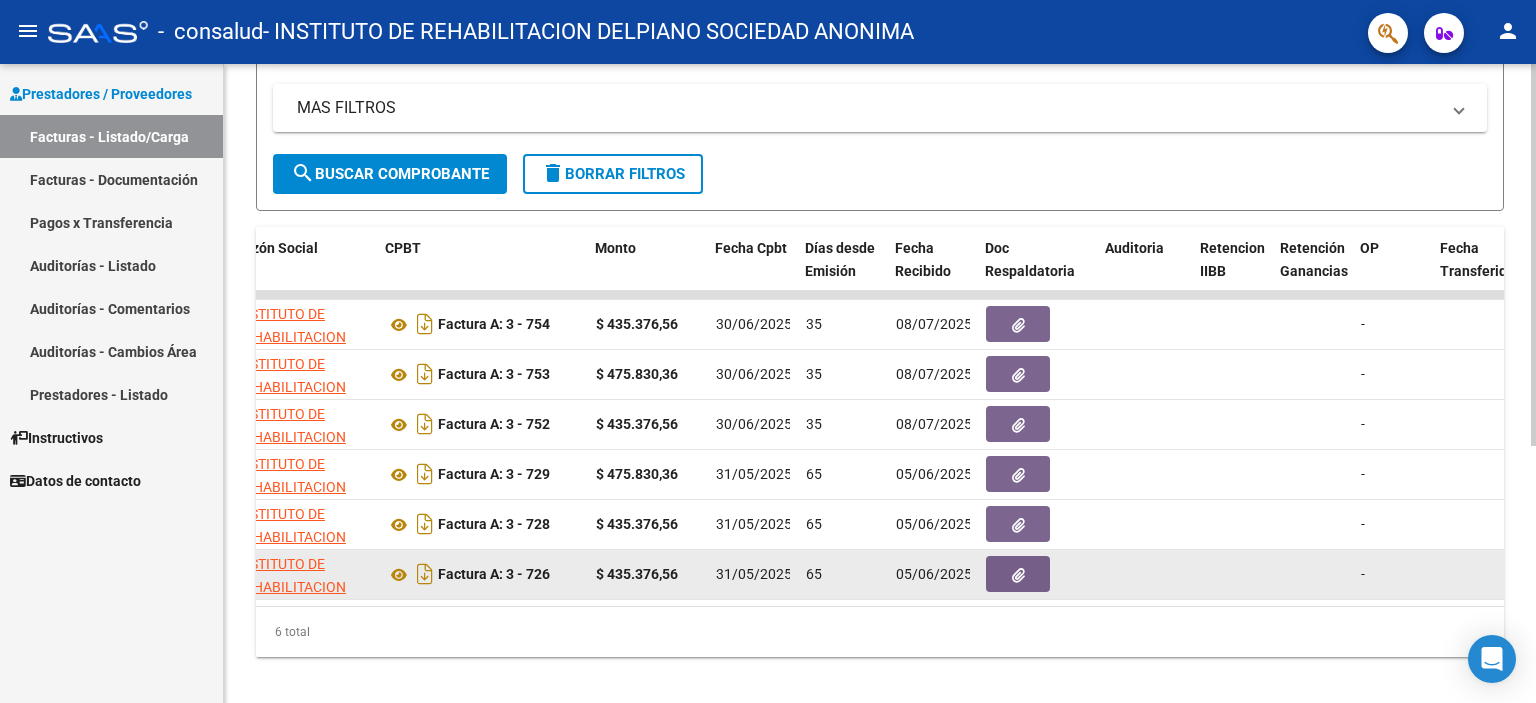 click 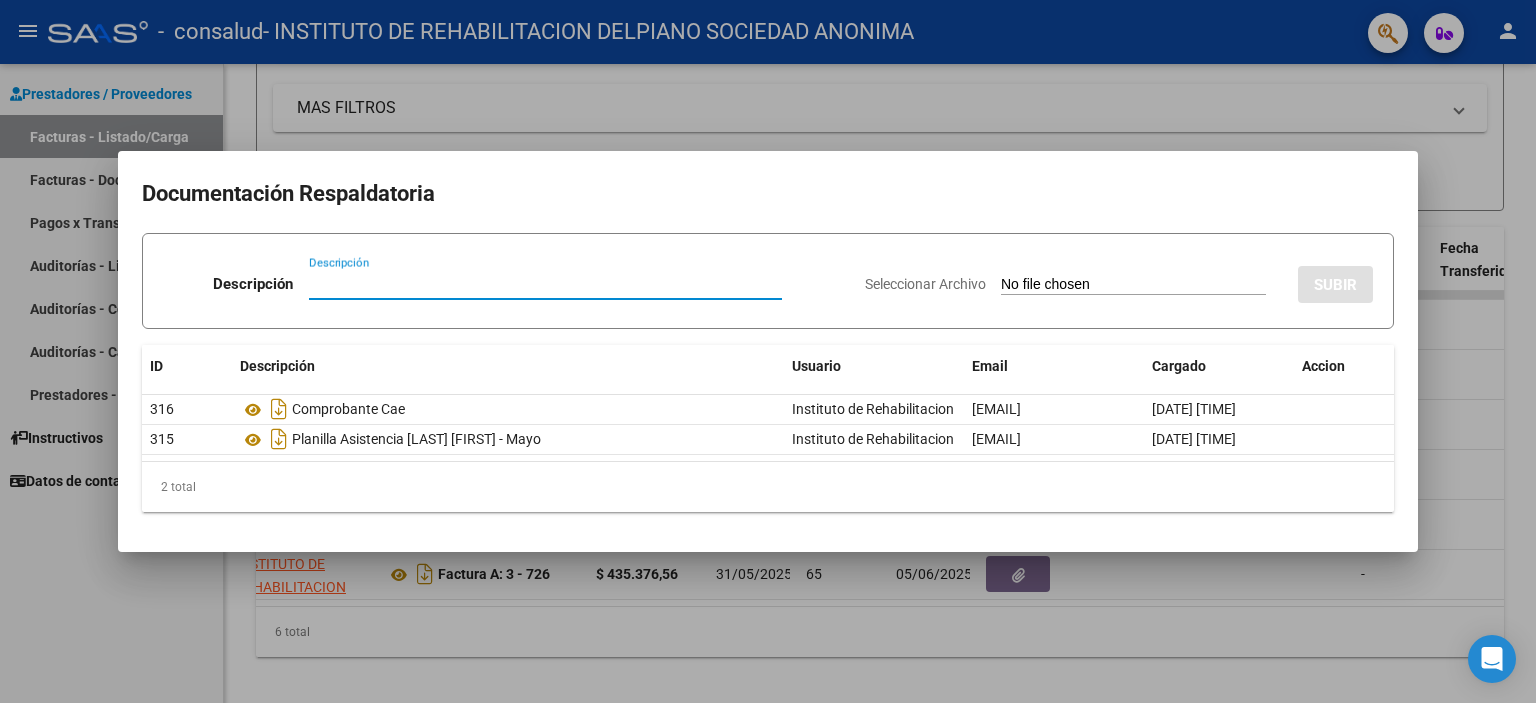click at bounding box center (768, 351) 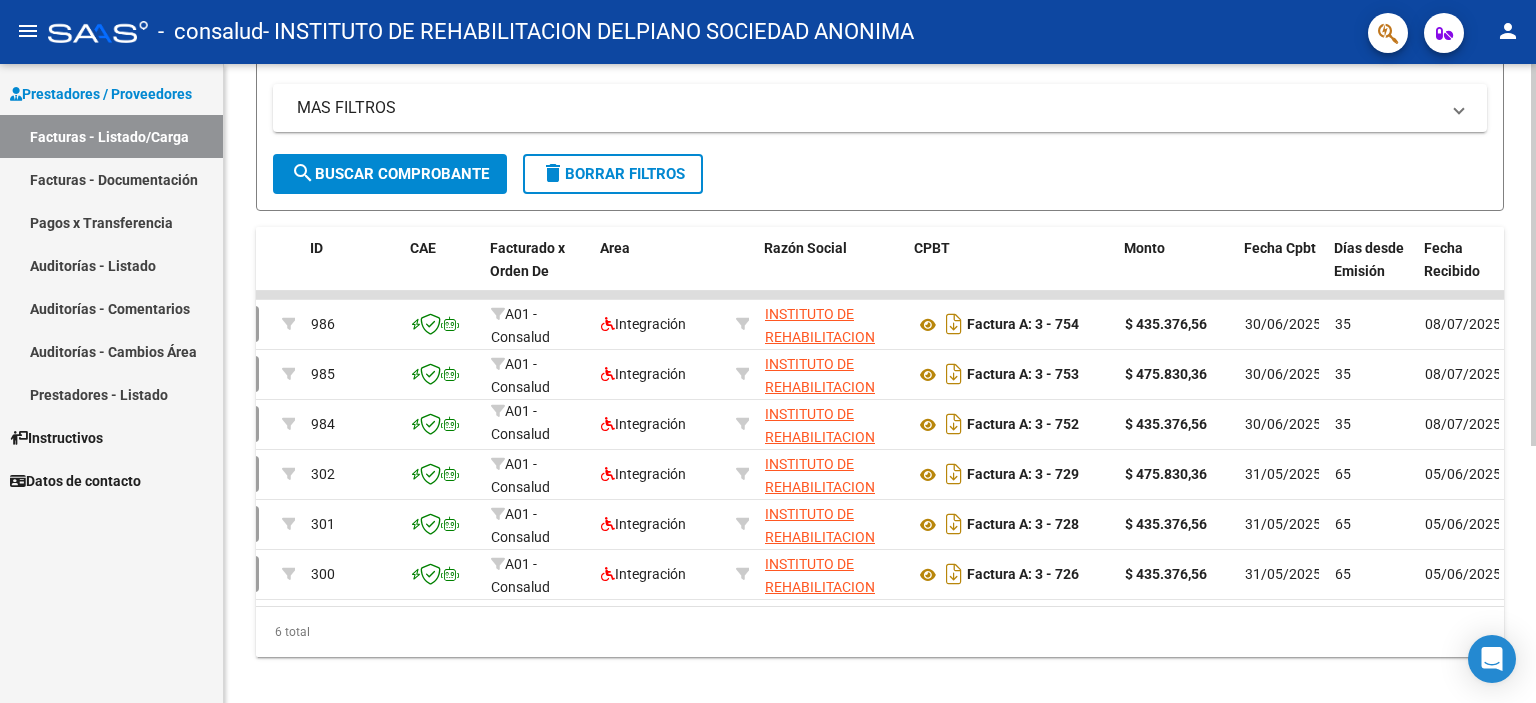 scroll, scrollTop: 0, scrollLeft: 44, axis: horizontal 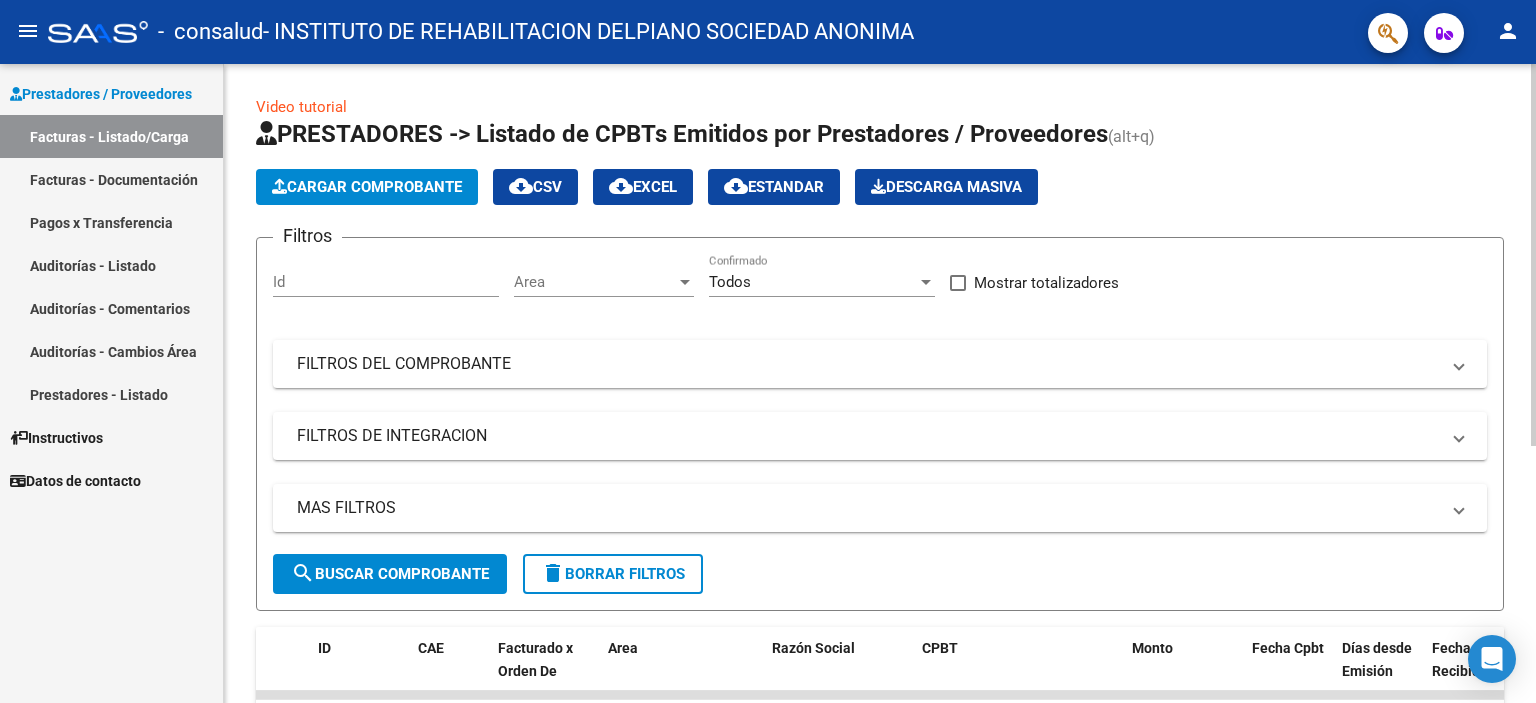 click on "Cargar Comprobante" 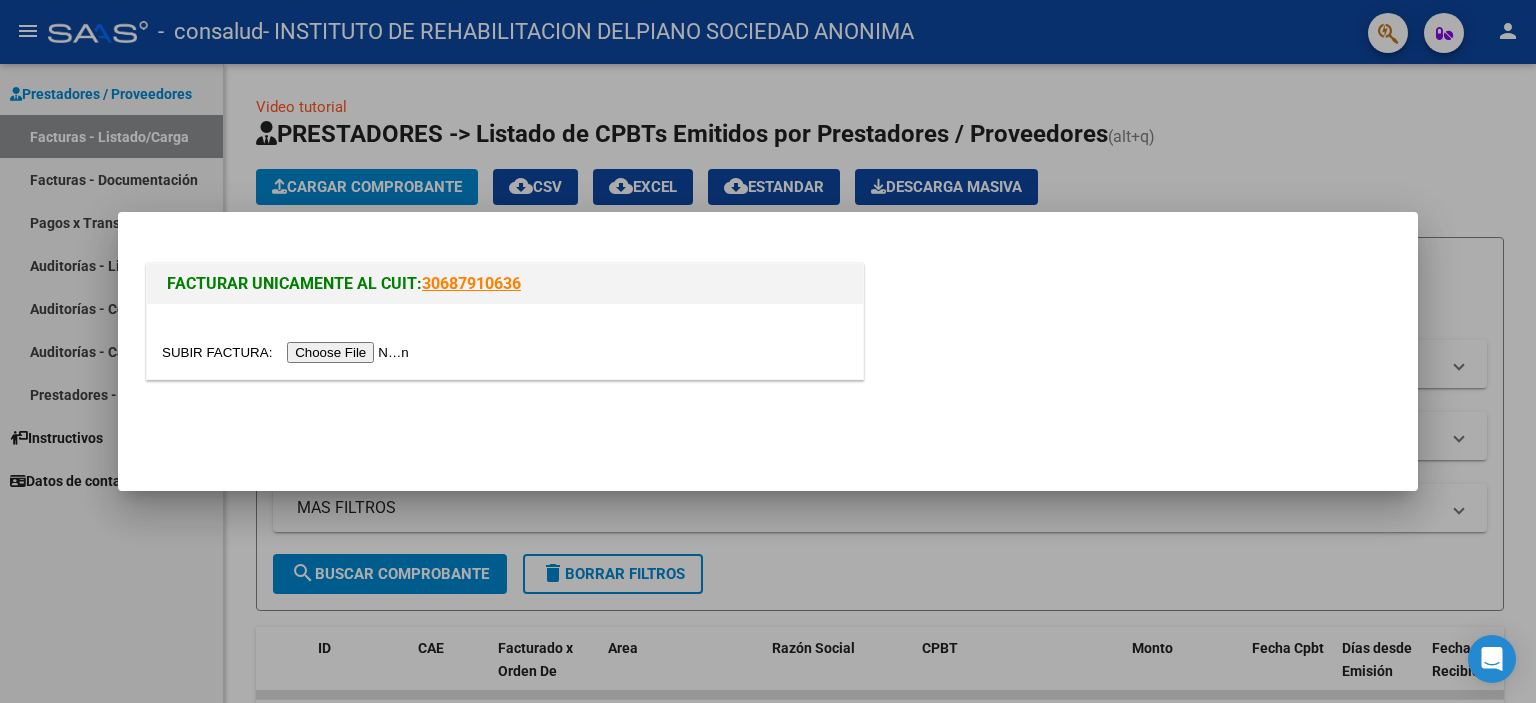 click at bounding box center [768, 351] 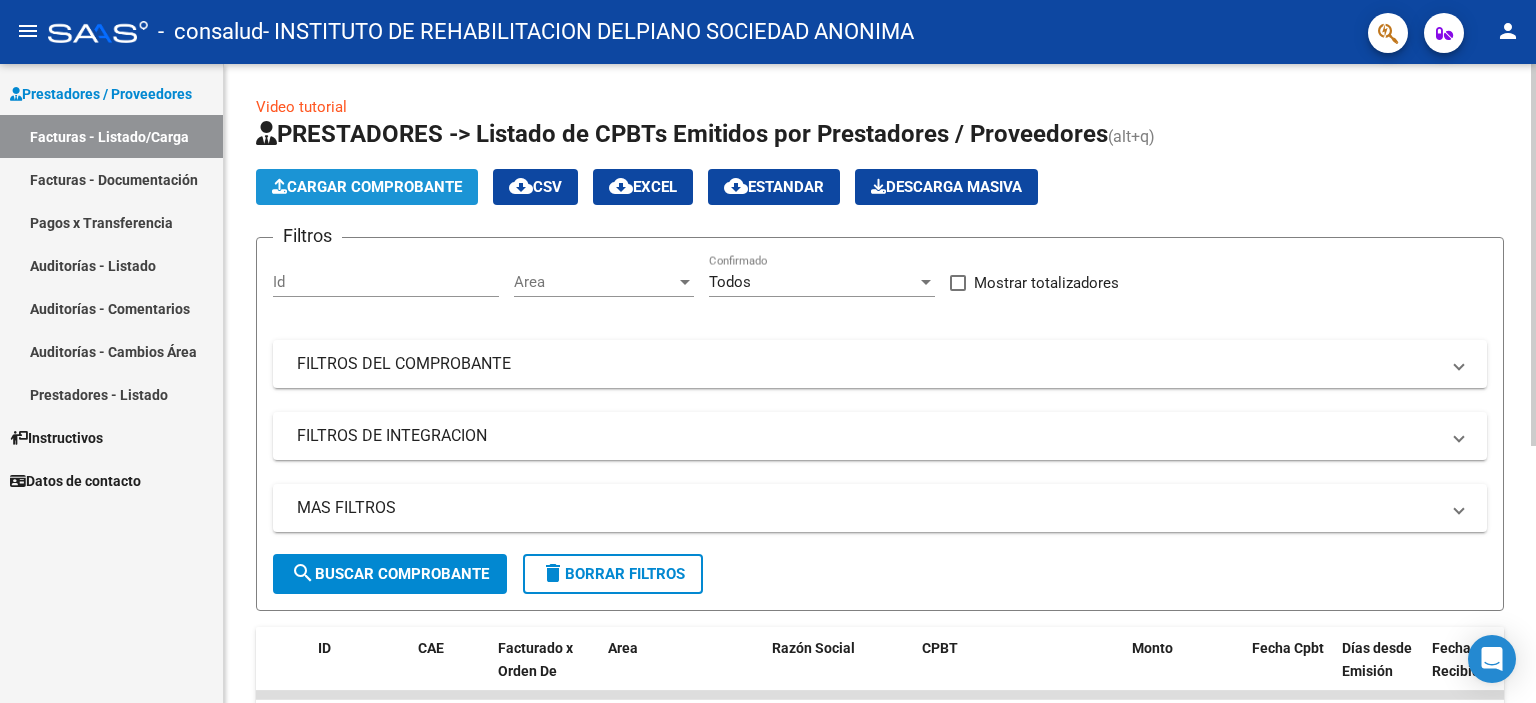 click on "Cargar Comprobante" 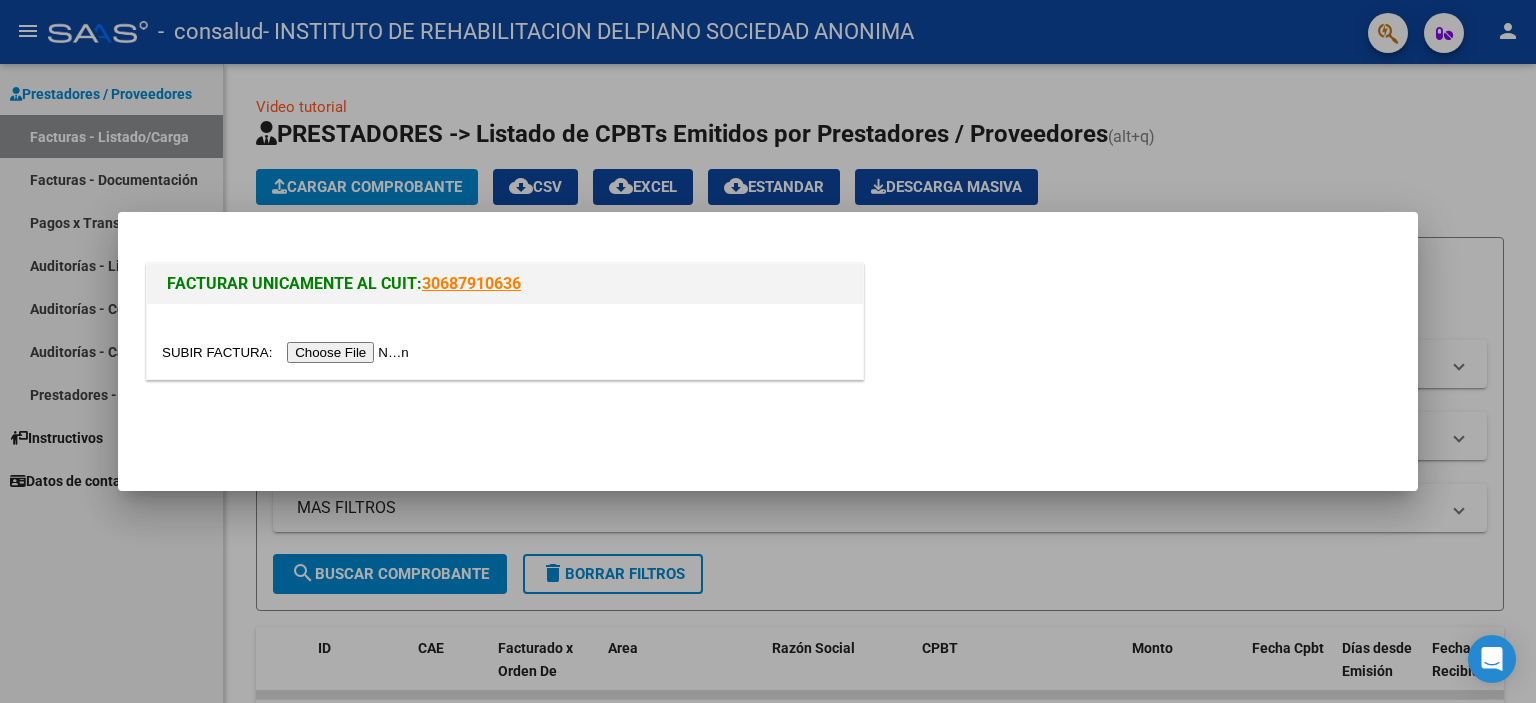 click at bounding box center [288, 352] 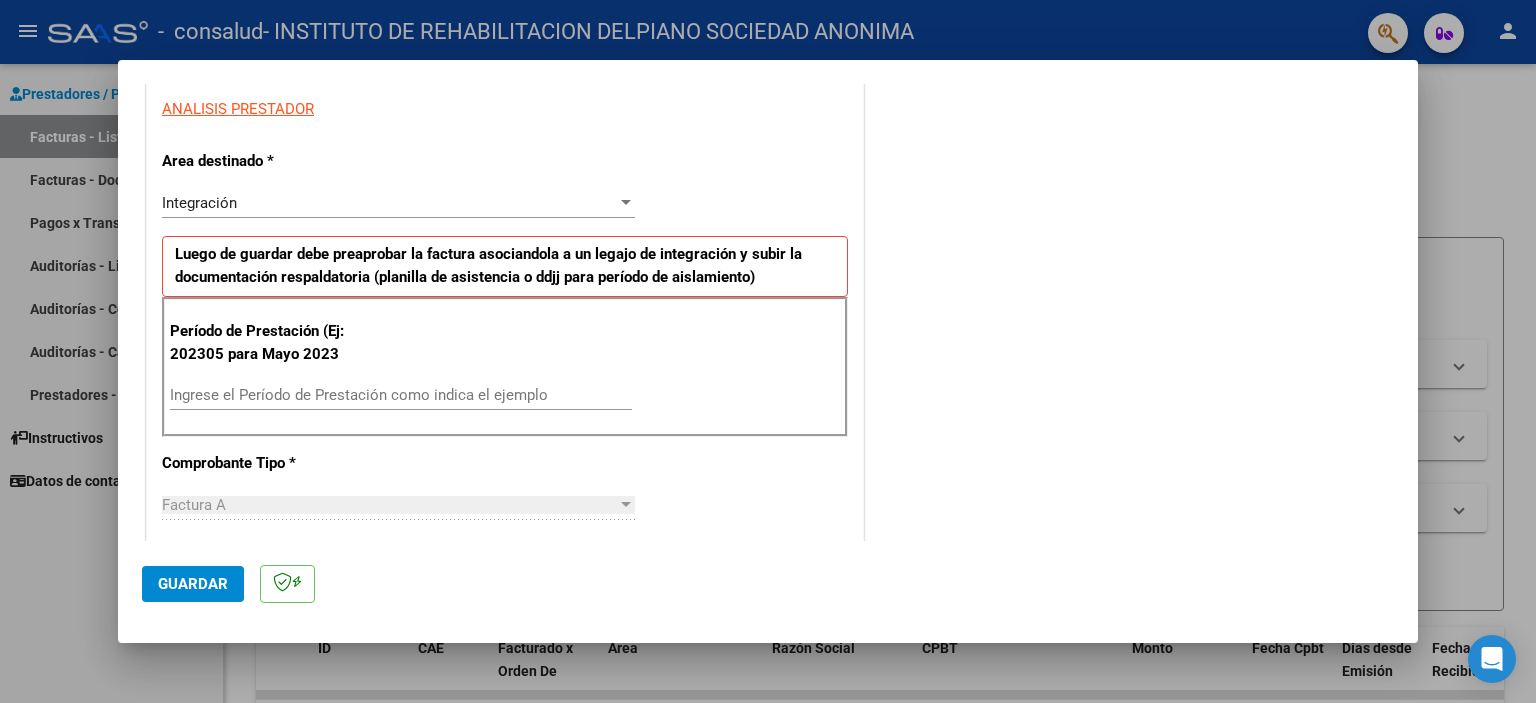 scroll, scrollTop: 400, scrollLeft: 0, axis: vertical 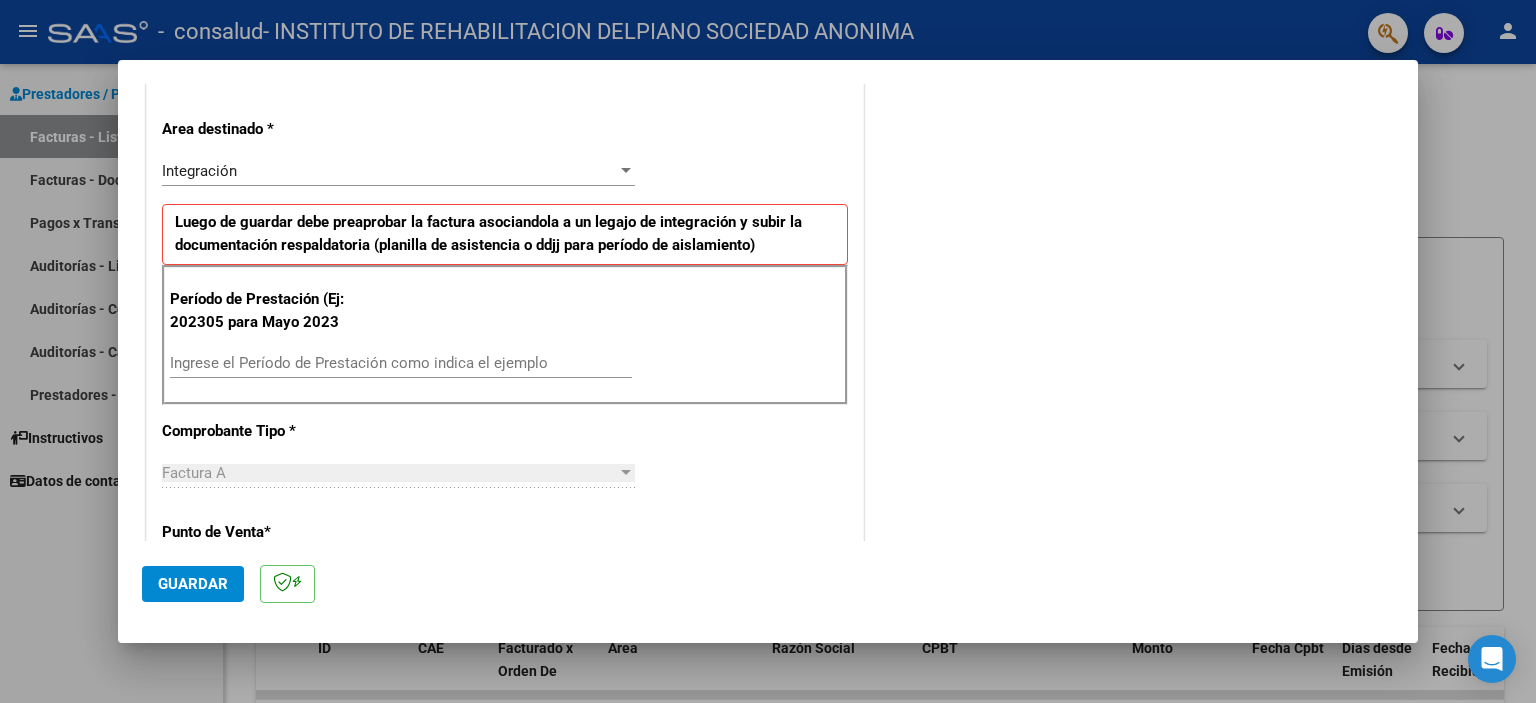 click on "Ingrese el Período de Prestación como indica el ejemplo" at bounding box center (401, 363) 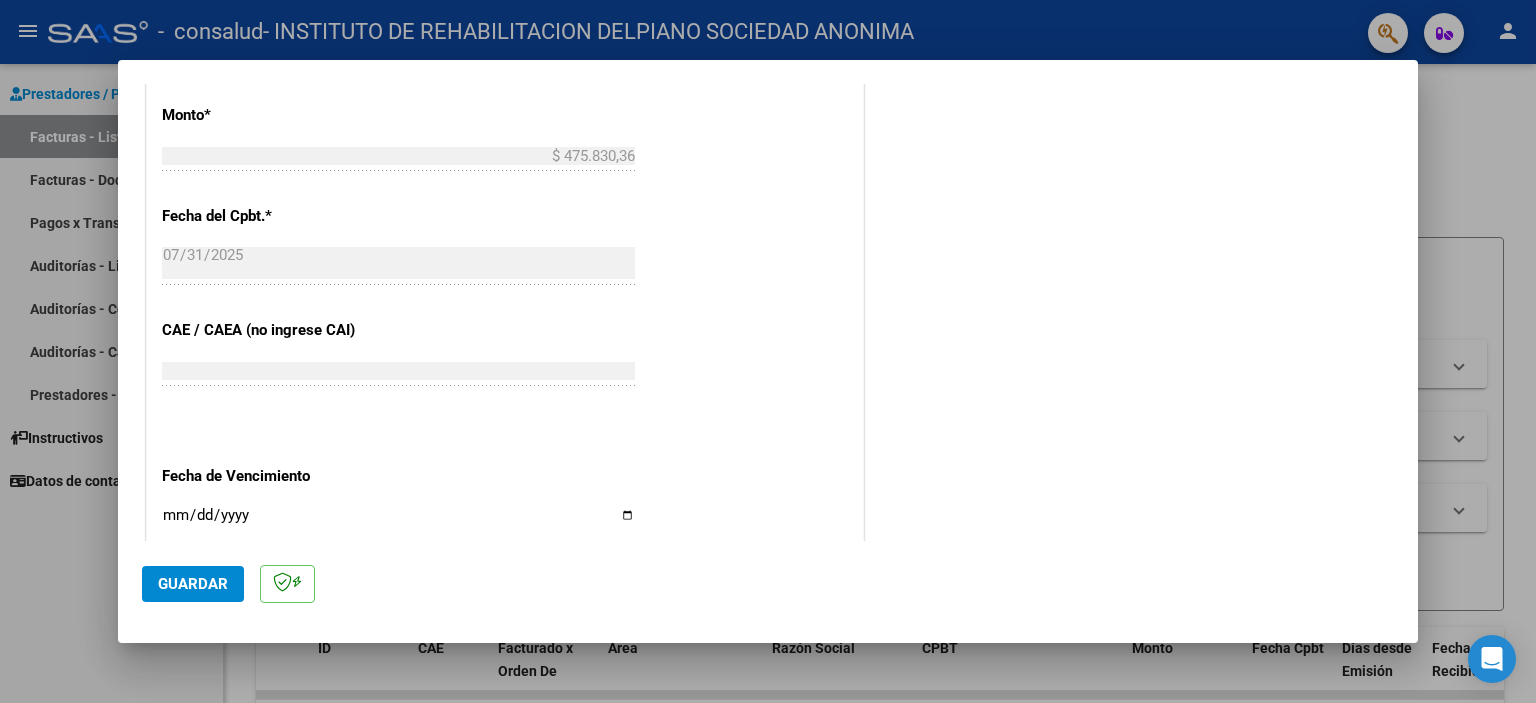 scroll, scrollTop: 1100, scrollLeft: 0, axis: vertical 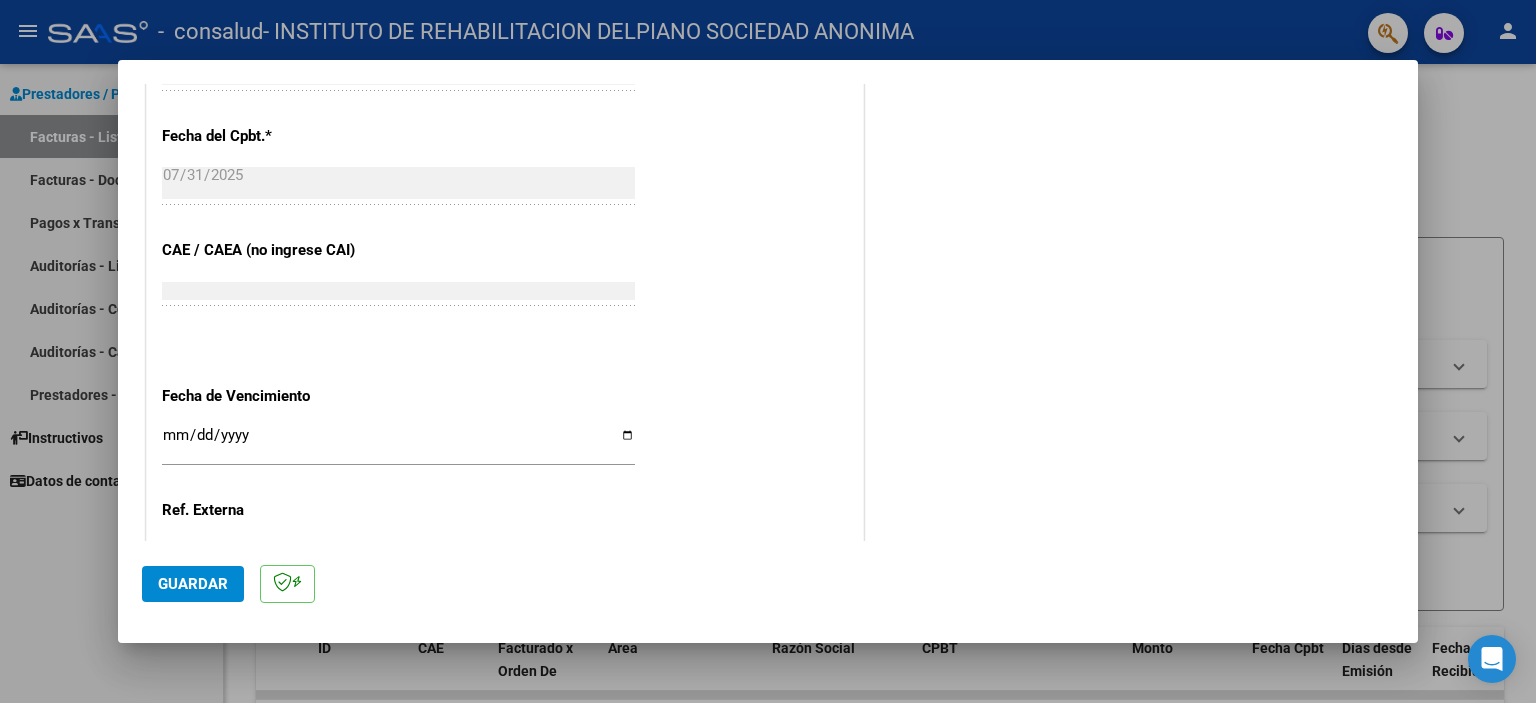 type on "202507" 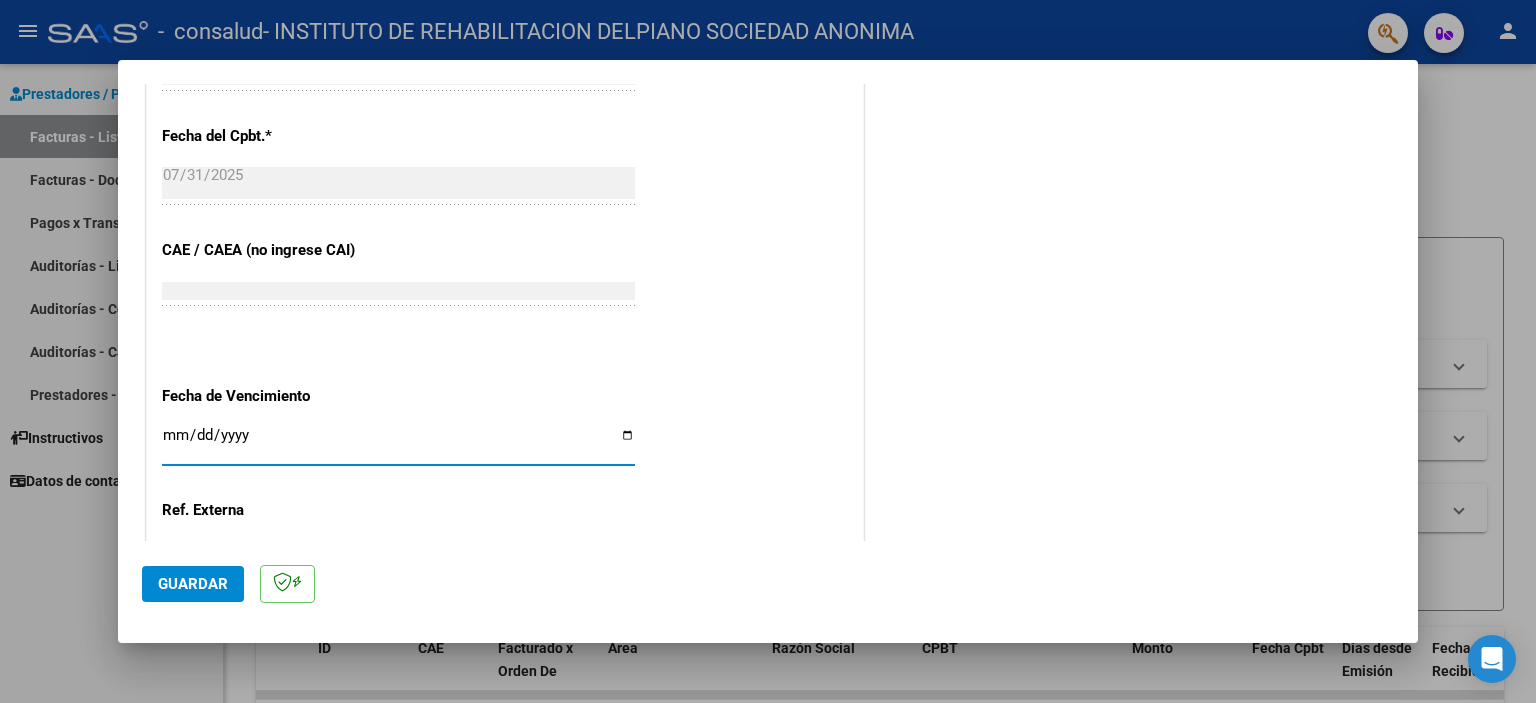 click on "Ingresar la fecha" at bounding box center [398, 443] 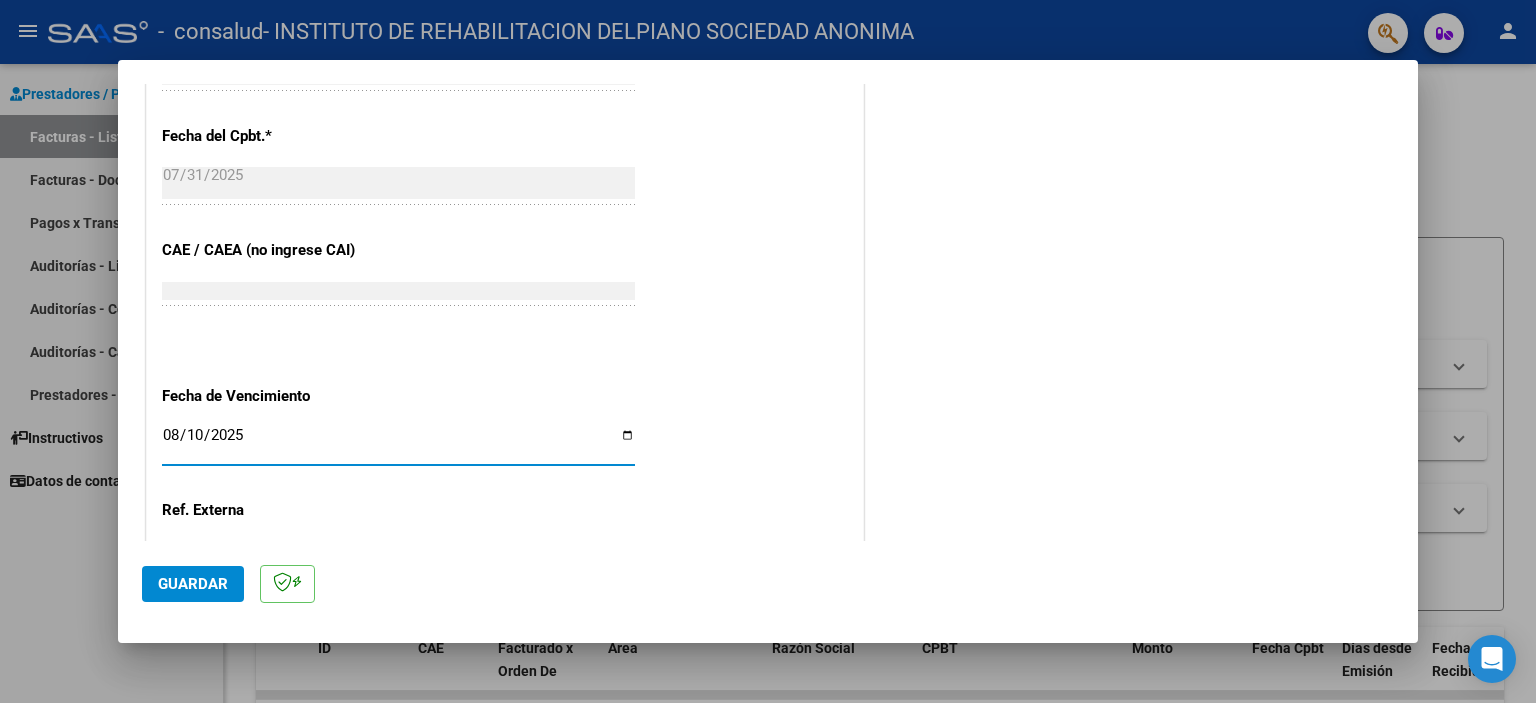 type on "2025-08-10" 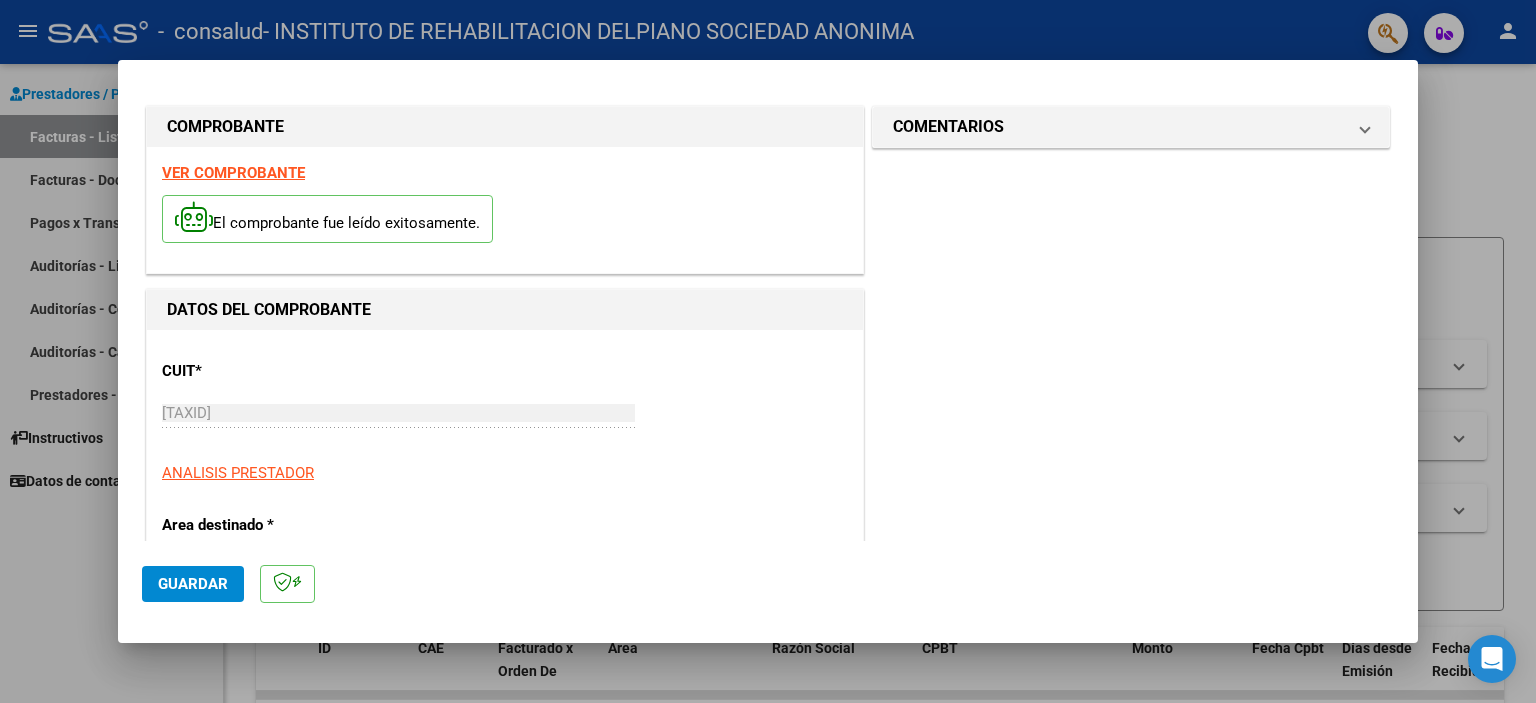 scroll, scrollTop: 0, scrollLeft: 0, axis: both 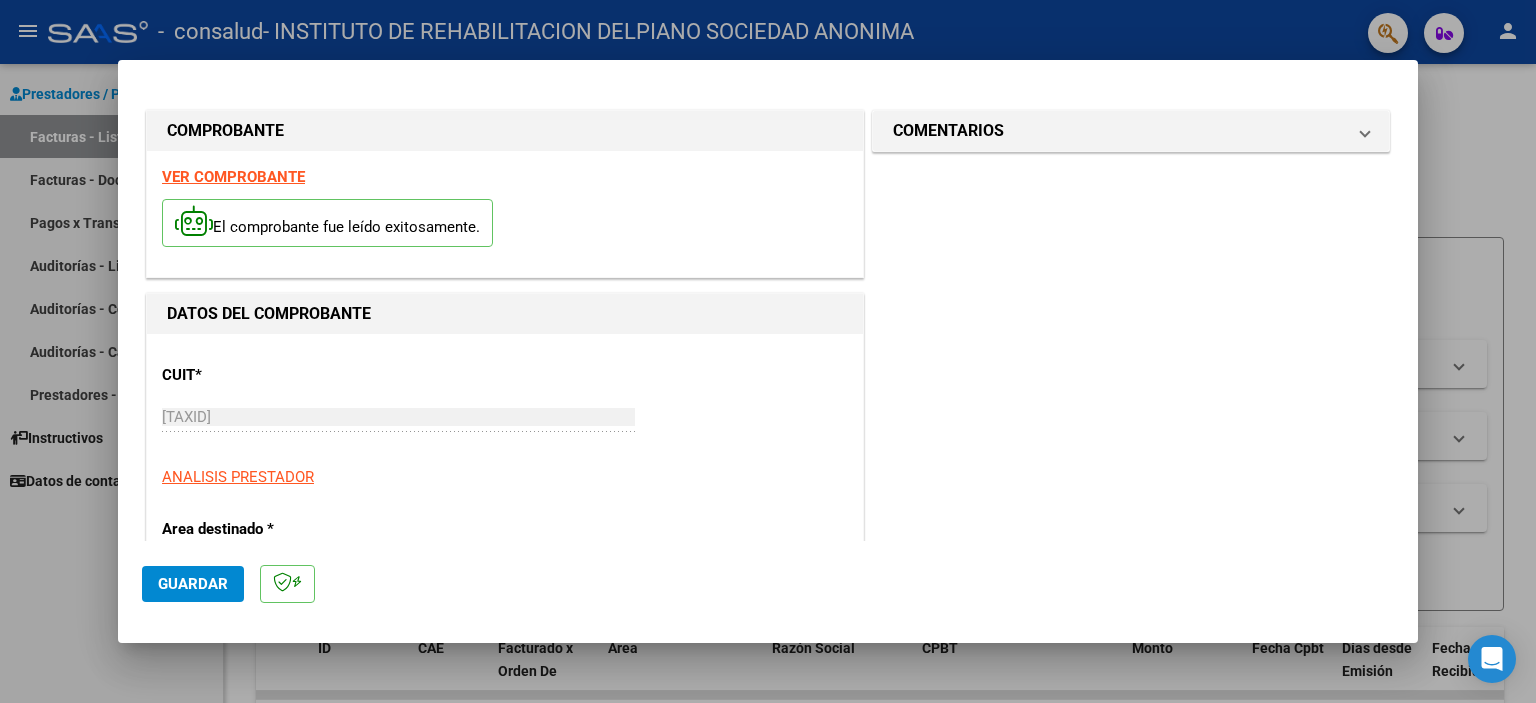 click on "VER COMPROBANTE" at bounding box center [233, 177] 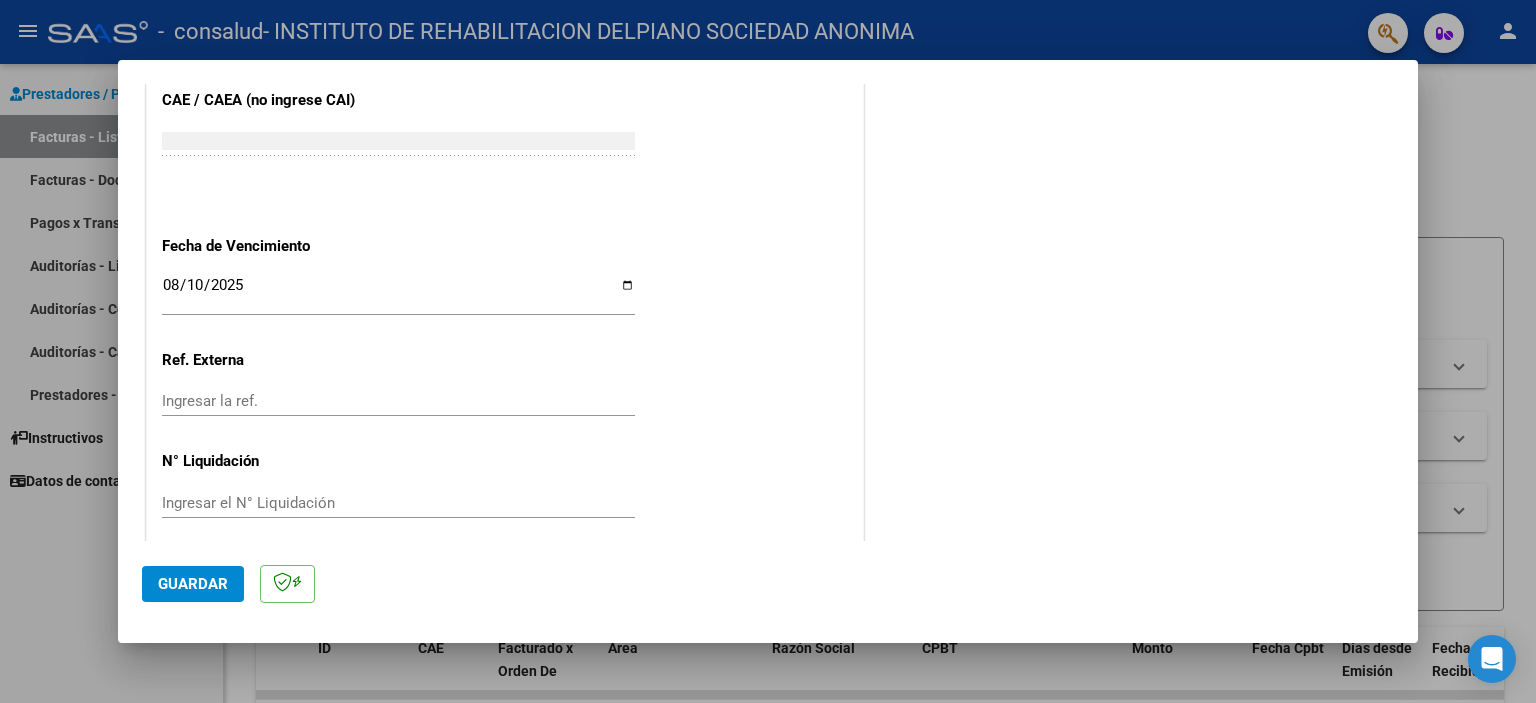 scroll, scrollTop: 1263, scrollLeft: 0, axis: vertical 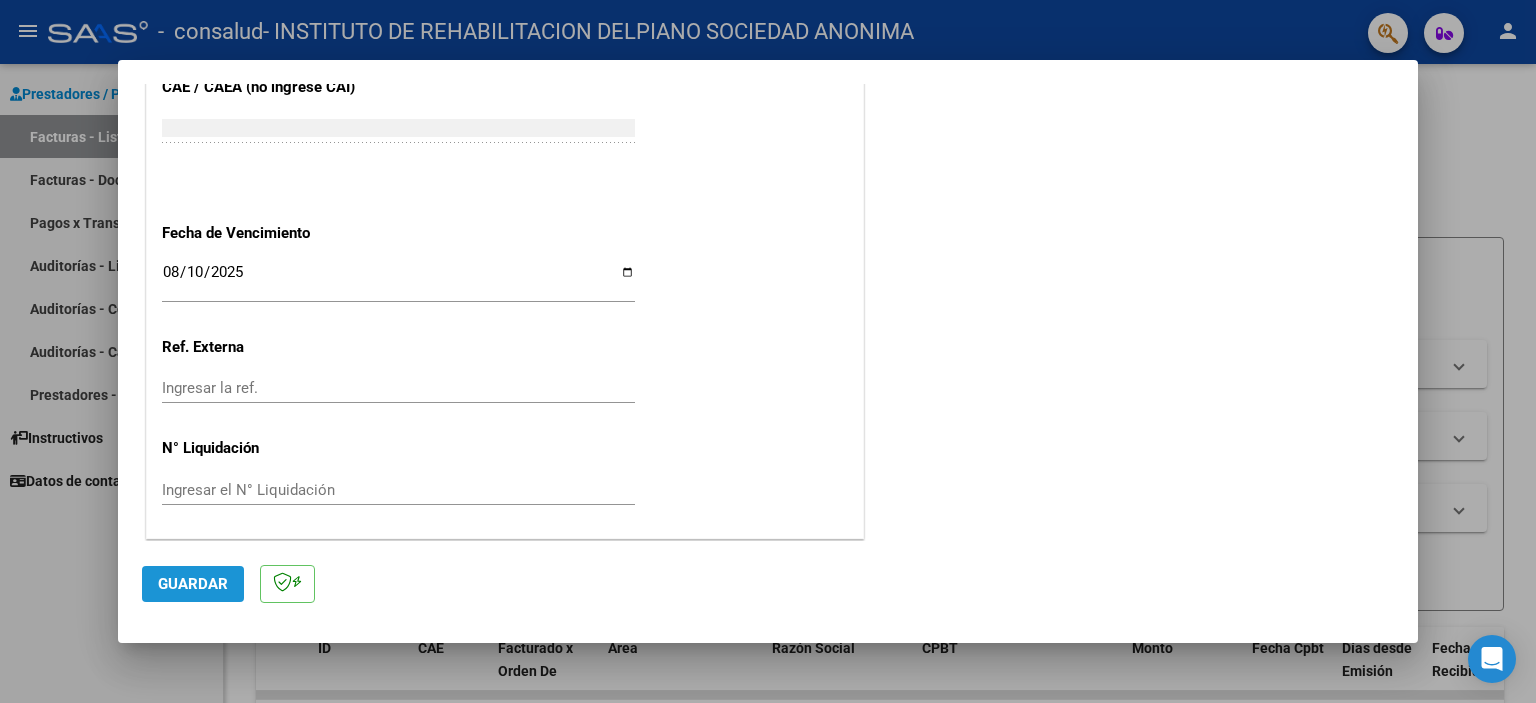 click on "Guardar" 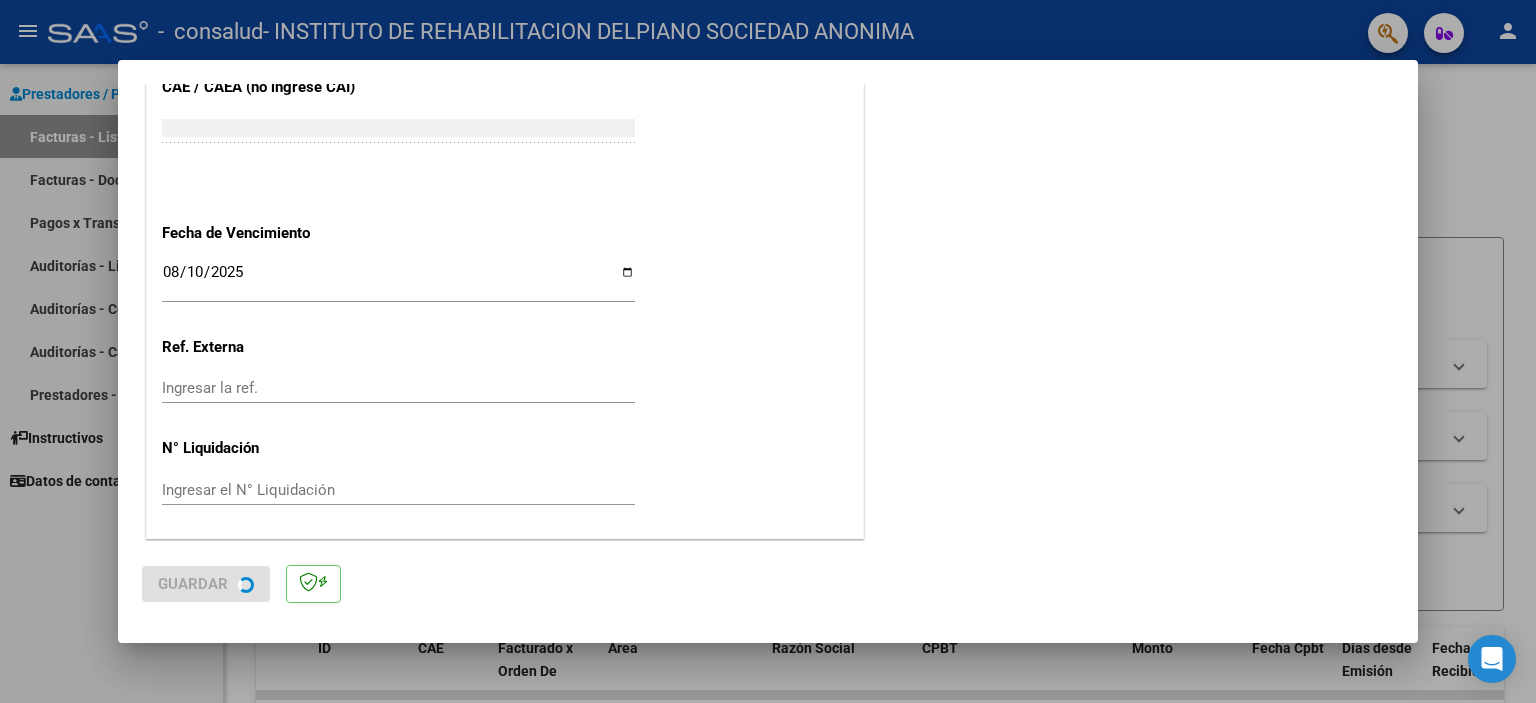 scroll, scrollTop: 0, scrollLeft: 0, axis: both 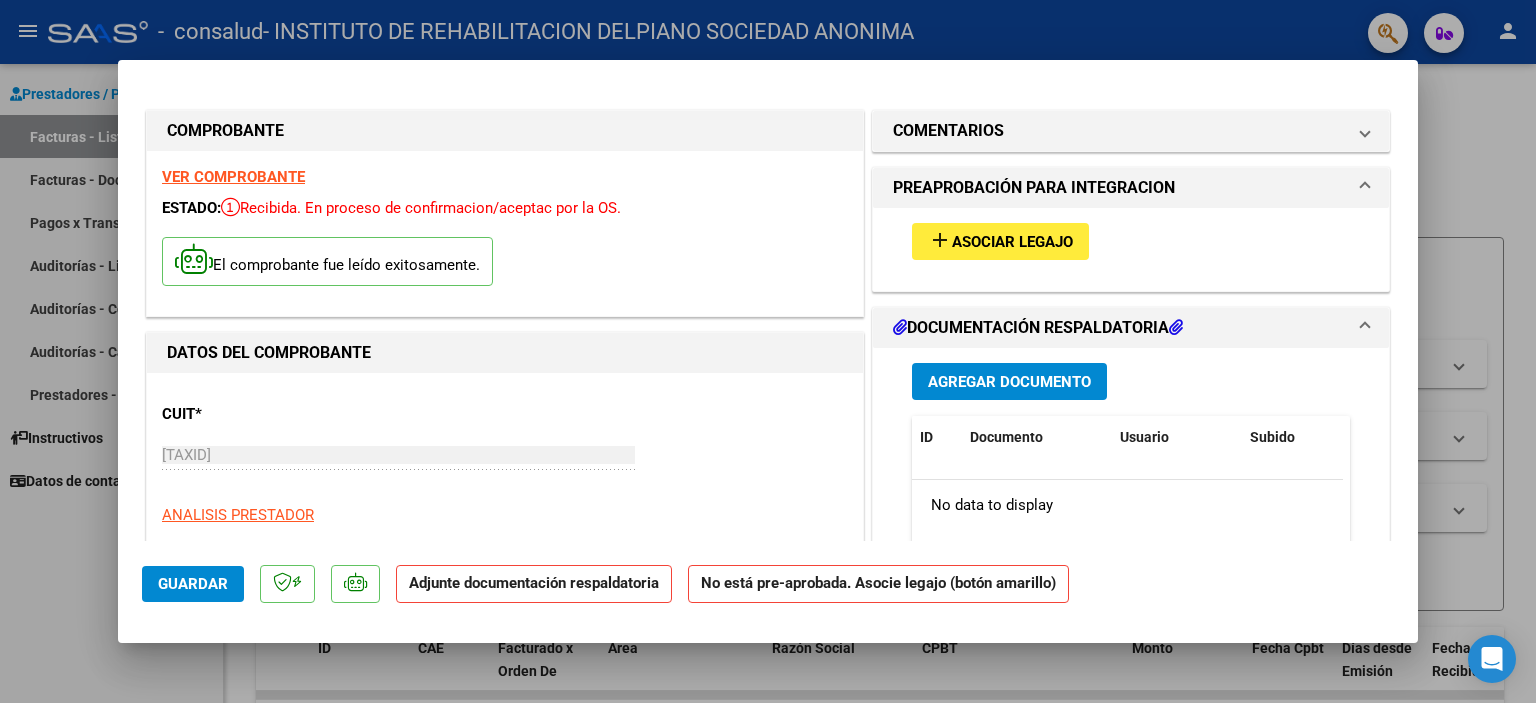 click on "Asociar Legajo" at bounding box center [1012, 242] 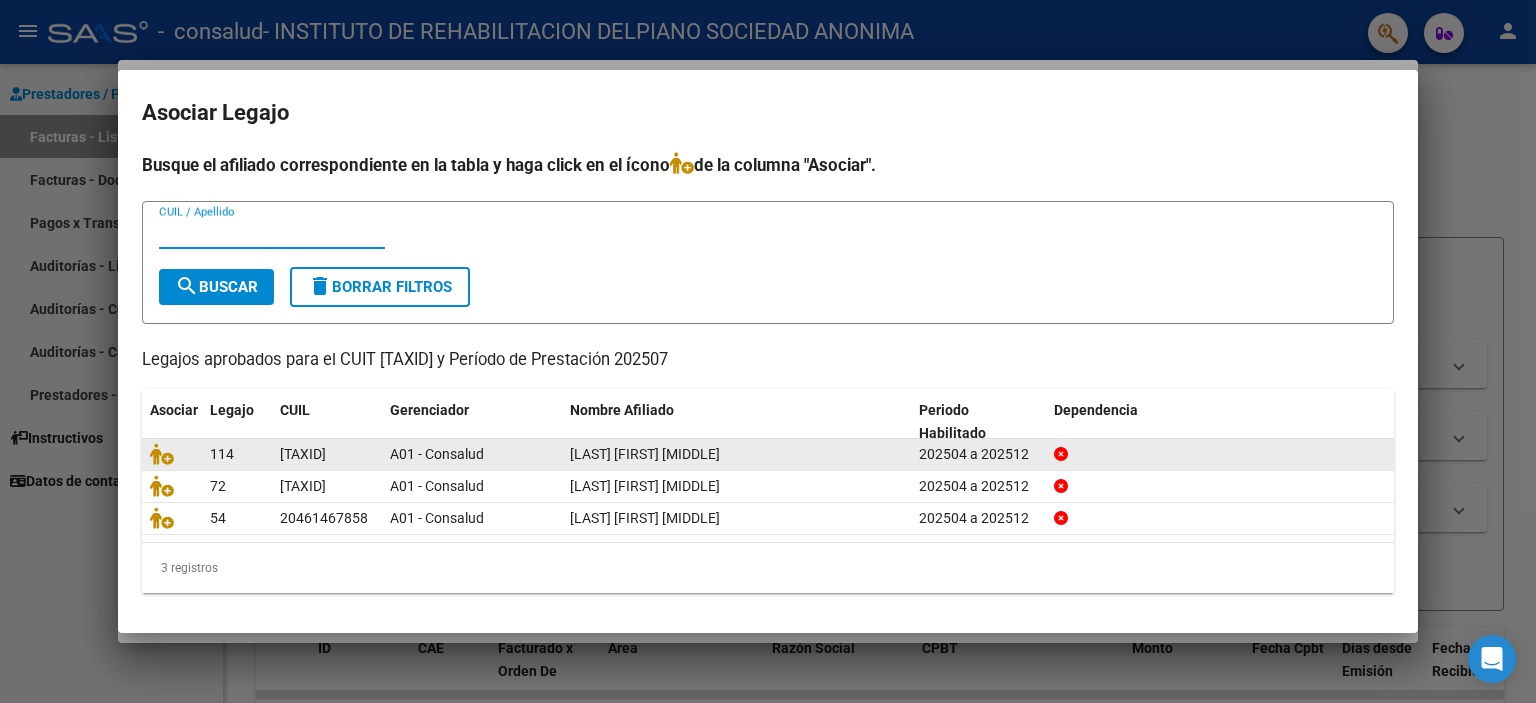click on "[LAST] [FIRST] [MIDDLE]" 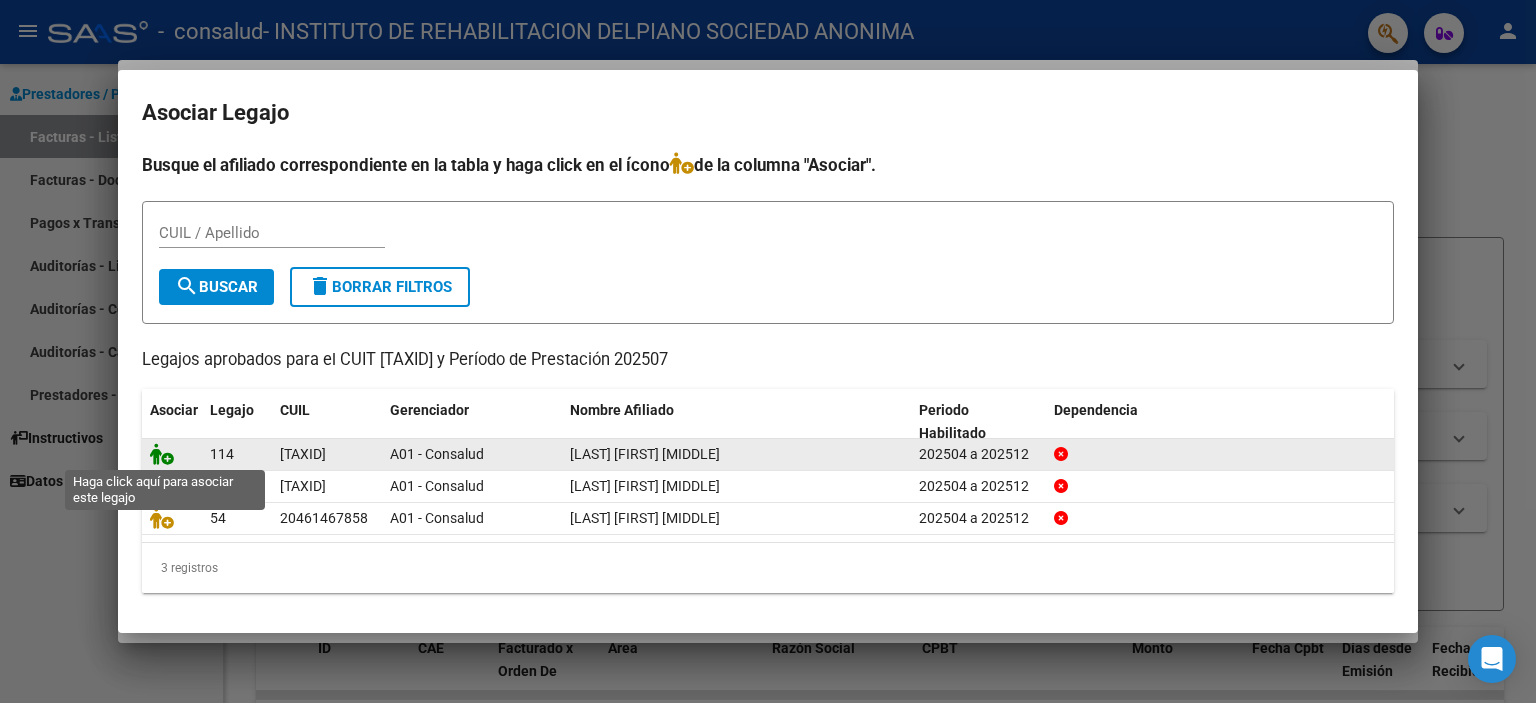 click 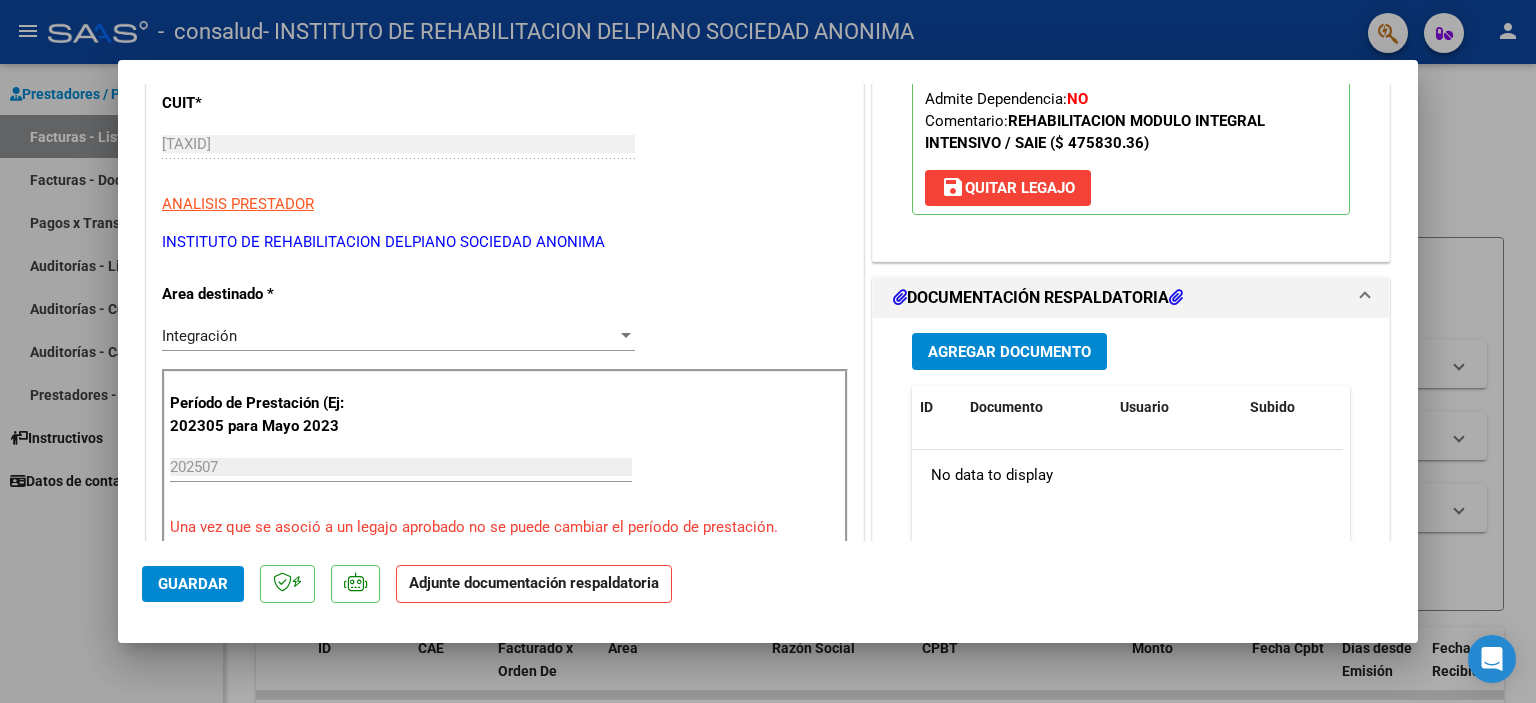 scroll, scrollTop: 300, scrollLeft: 0, axis: vertical 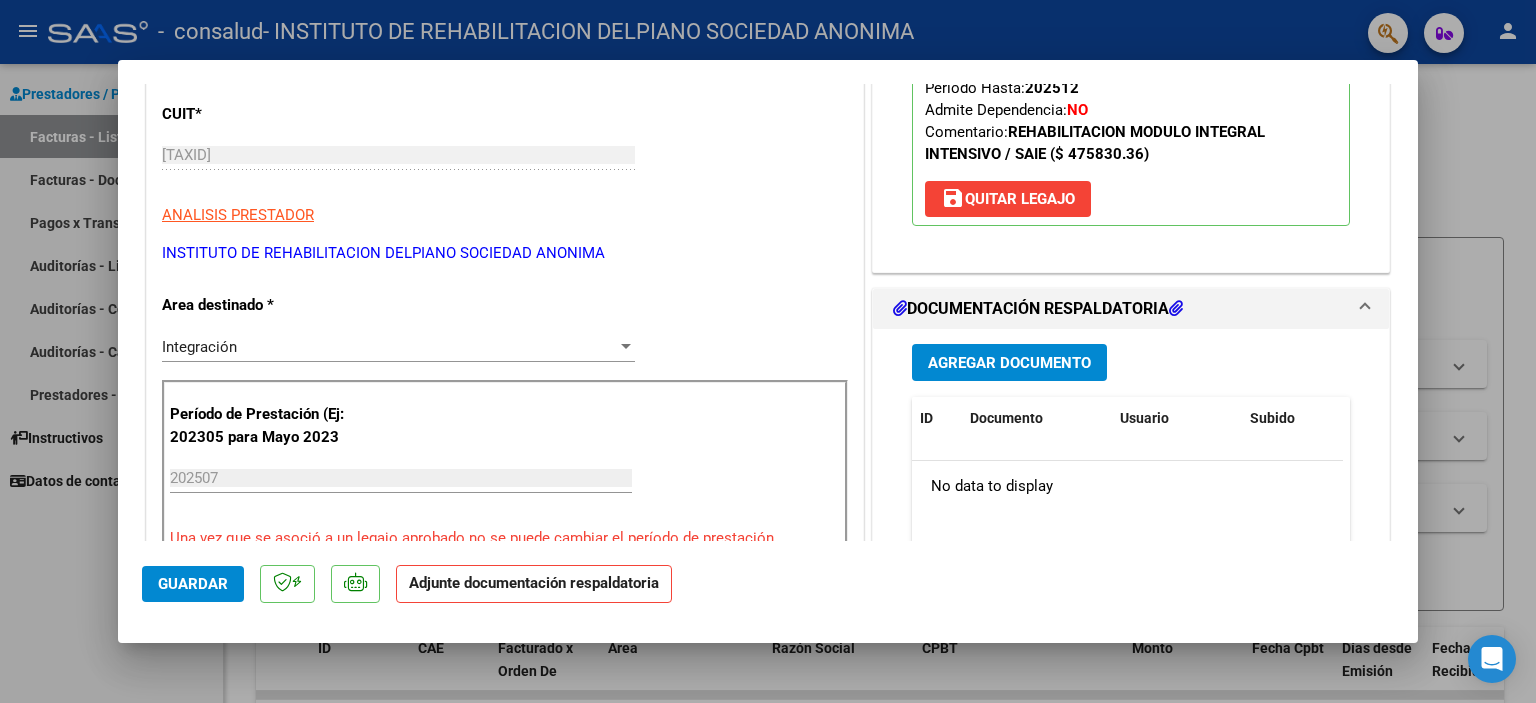 click on "Agregar Documento" at bounding box center (1009, 363) 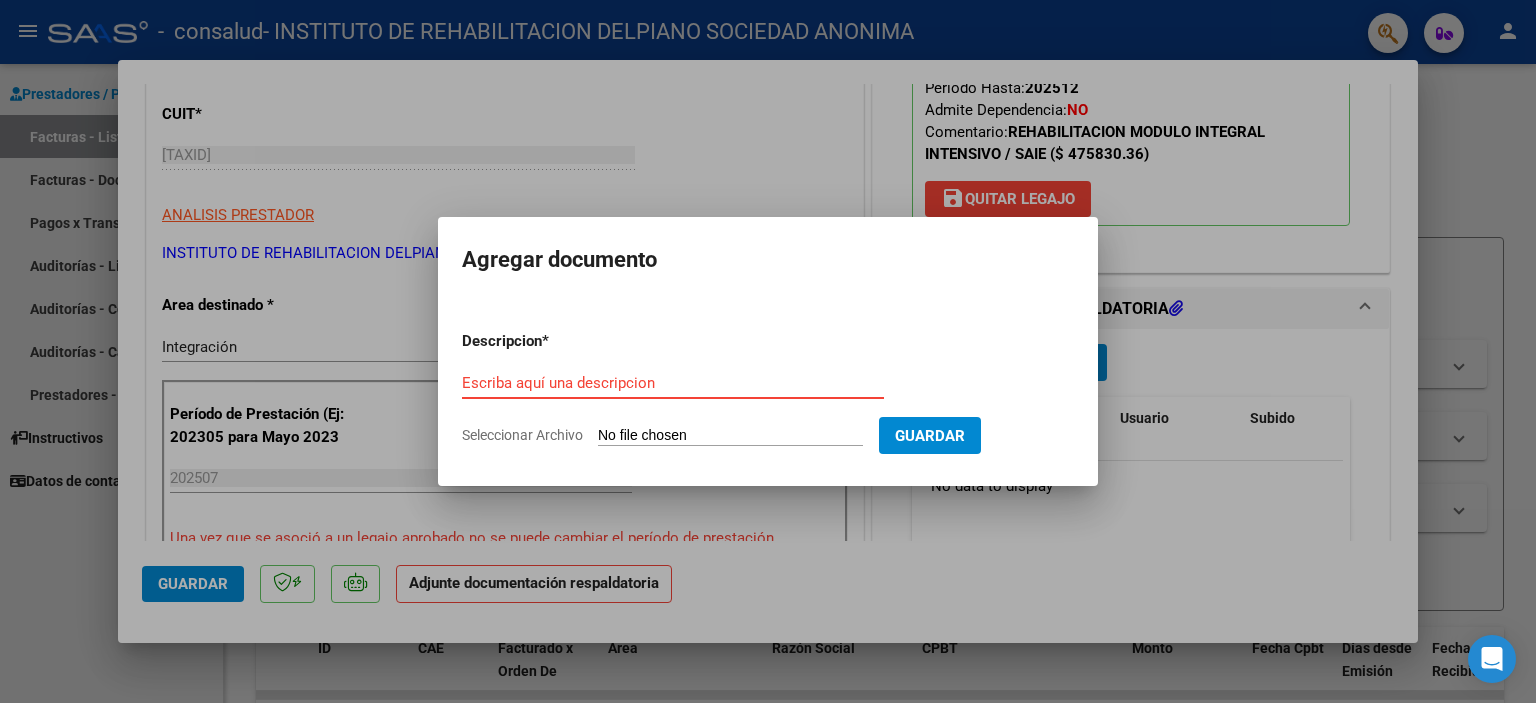 paste on "Asistencia [LAST] [FIRST] SAIE - julio" 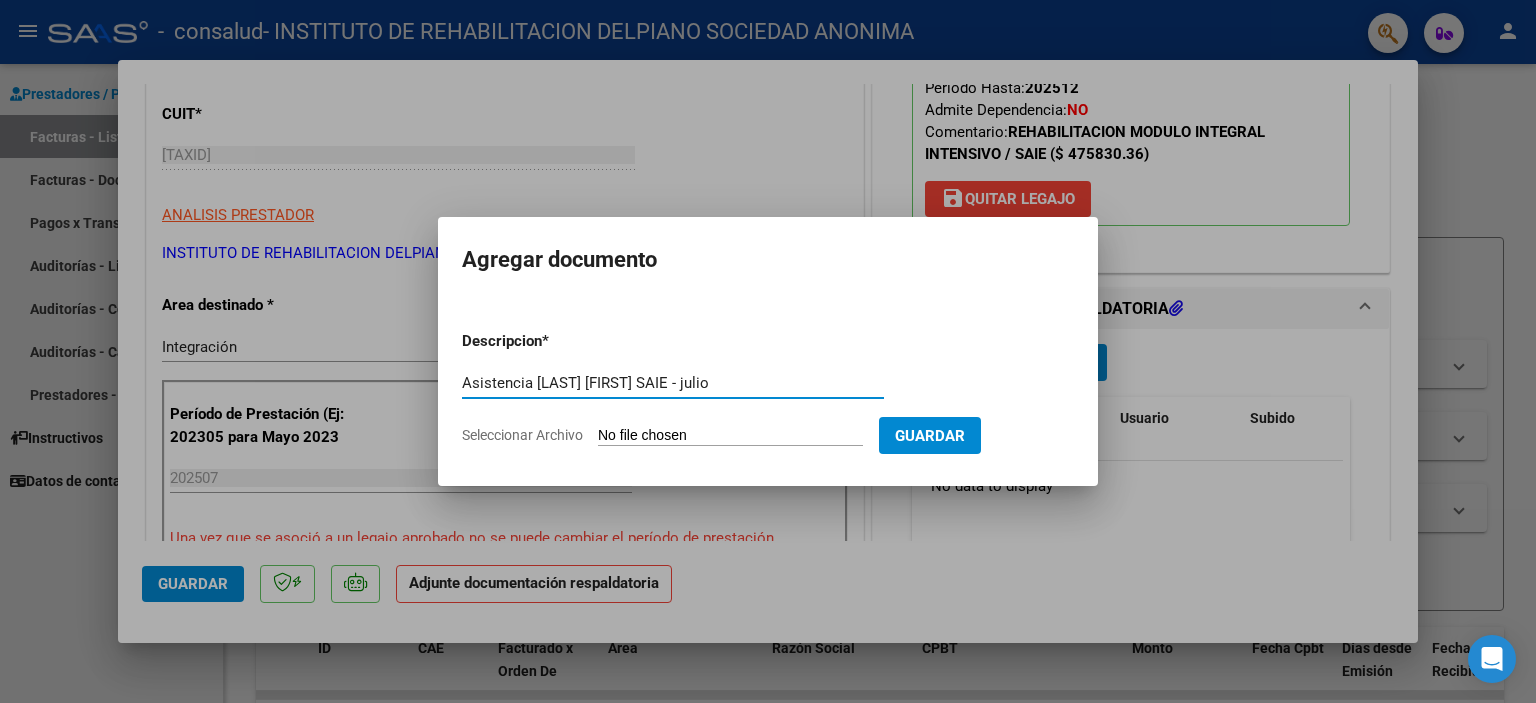type on "Asistencia [LAST] [FIRST] SAIE - julio" 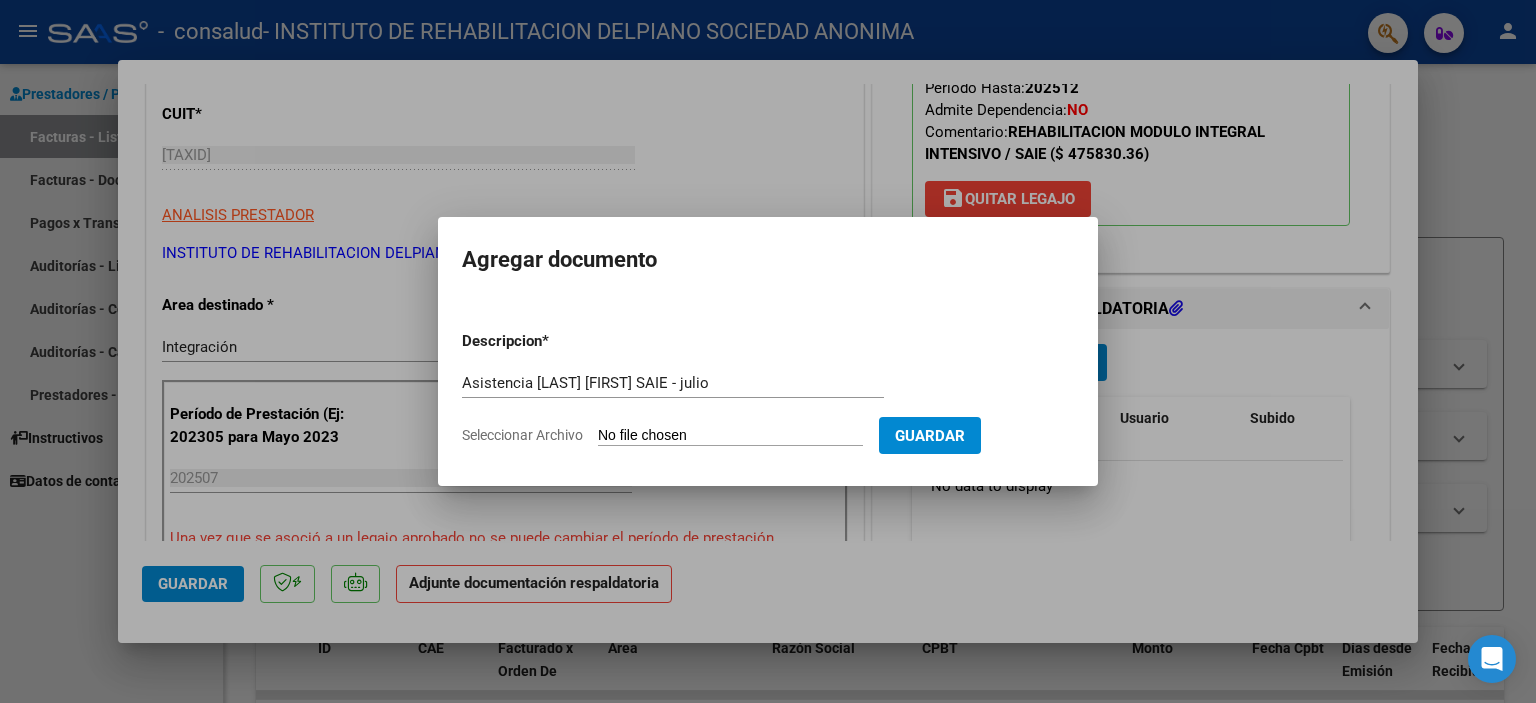 click on "Seleccionar Archivo" at bounding box center [730, 436] 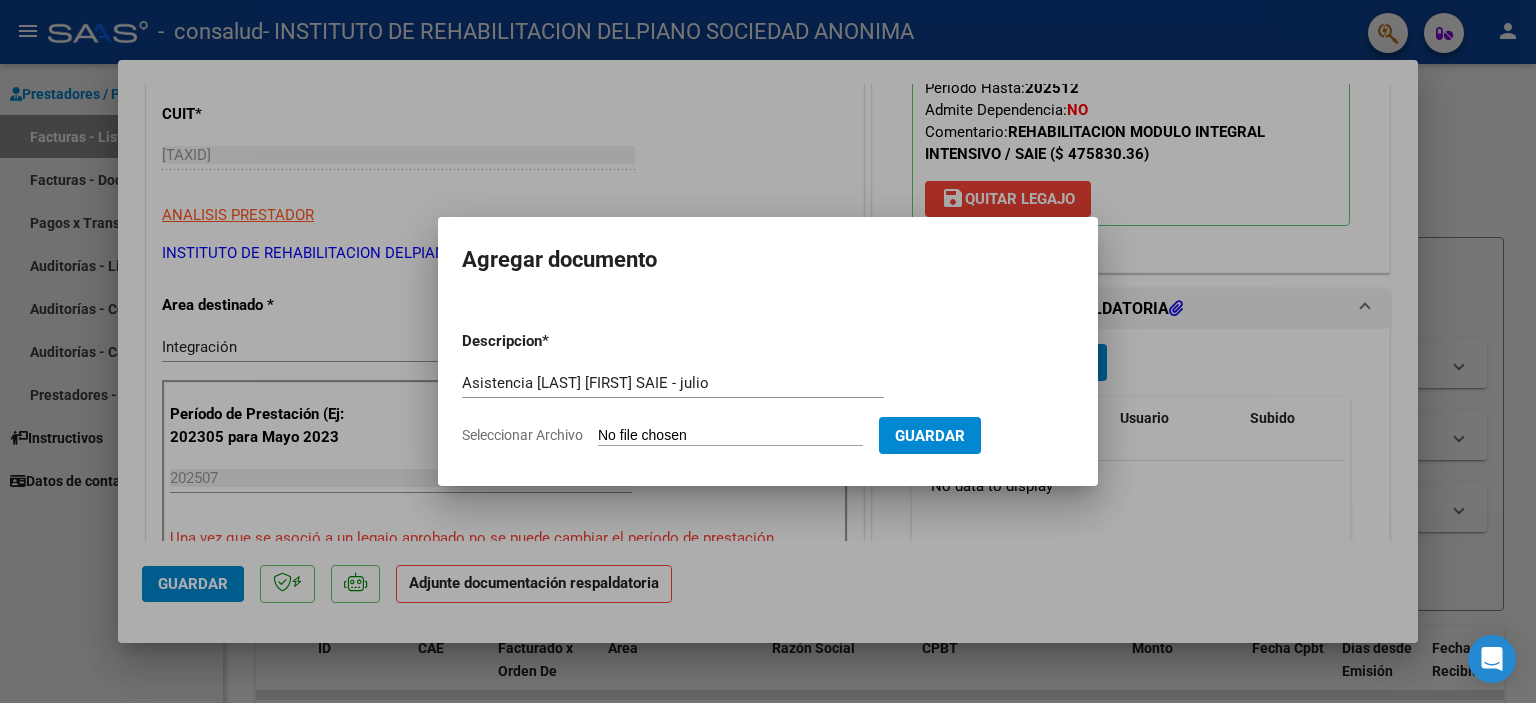 type on "C:\fakepath\Asistencia [LAST] [FIRST] SAIE - julio.pdf" 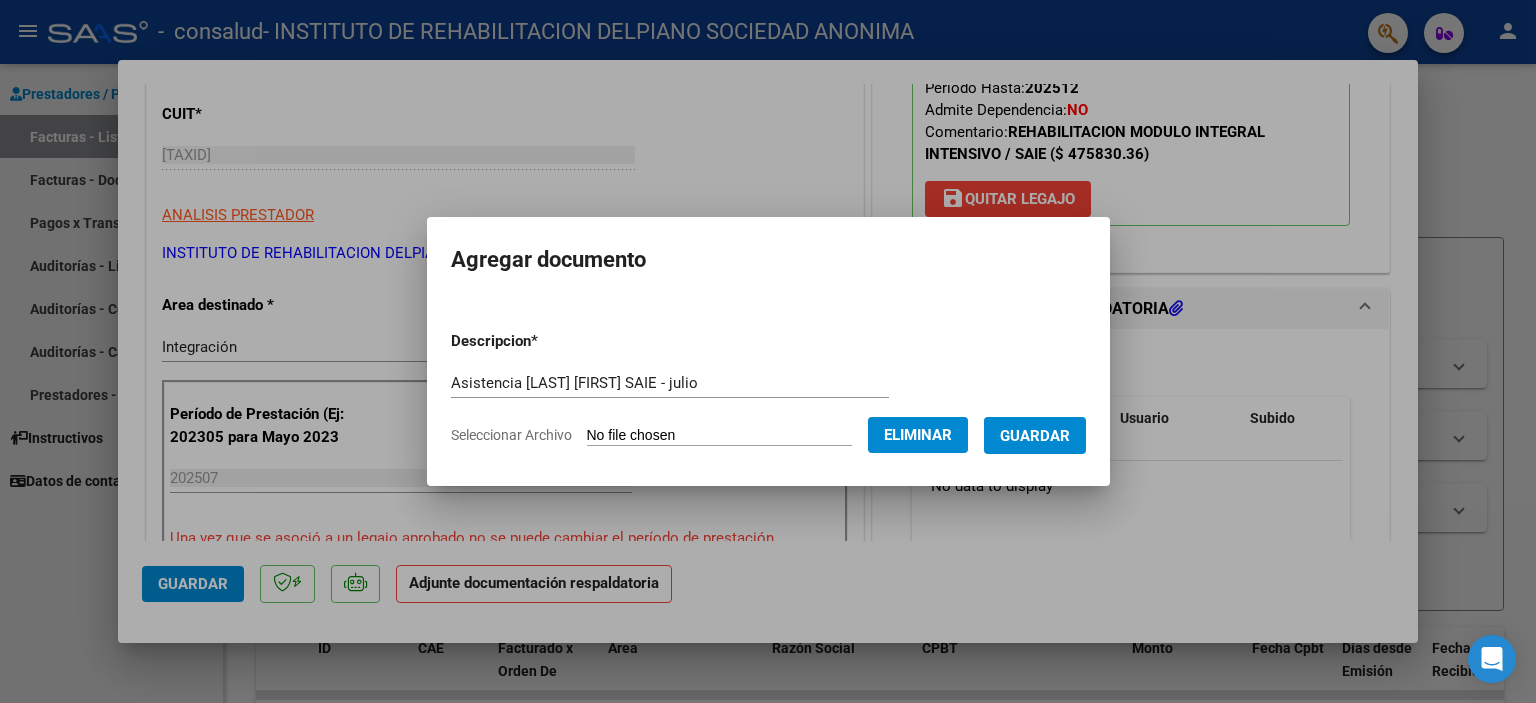 click on "Guardar" at bounding box center [1035, 436] 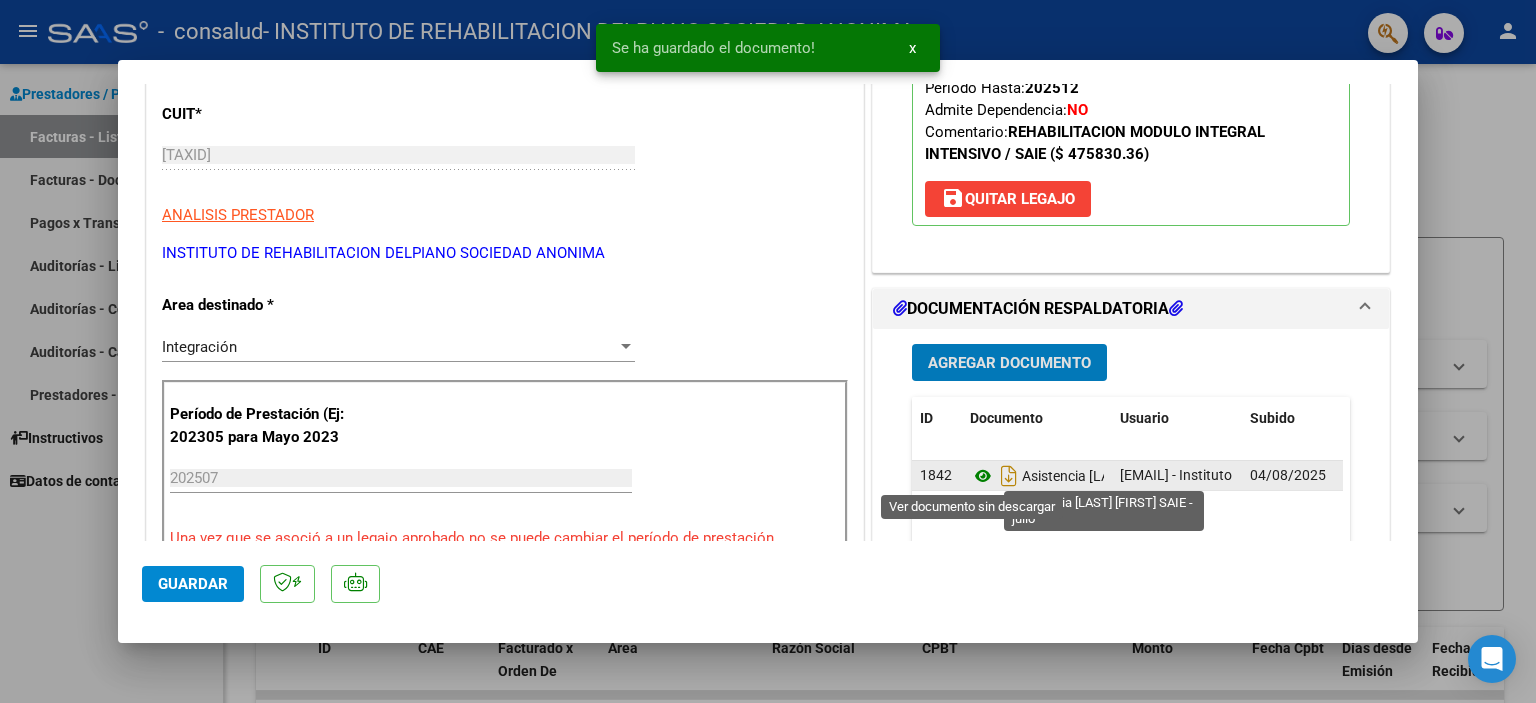 click 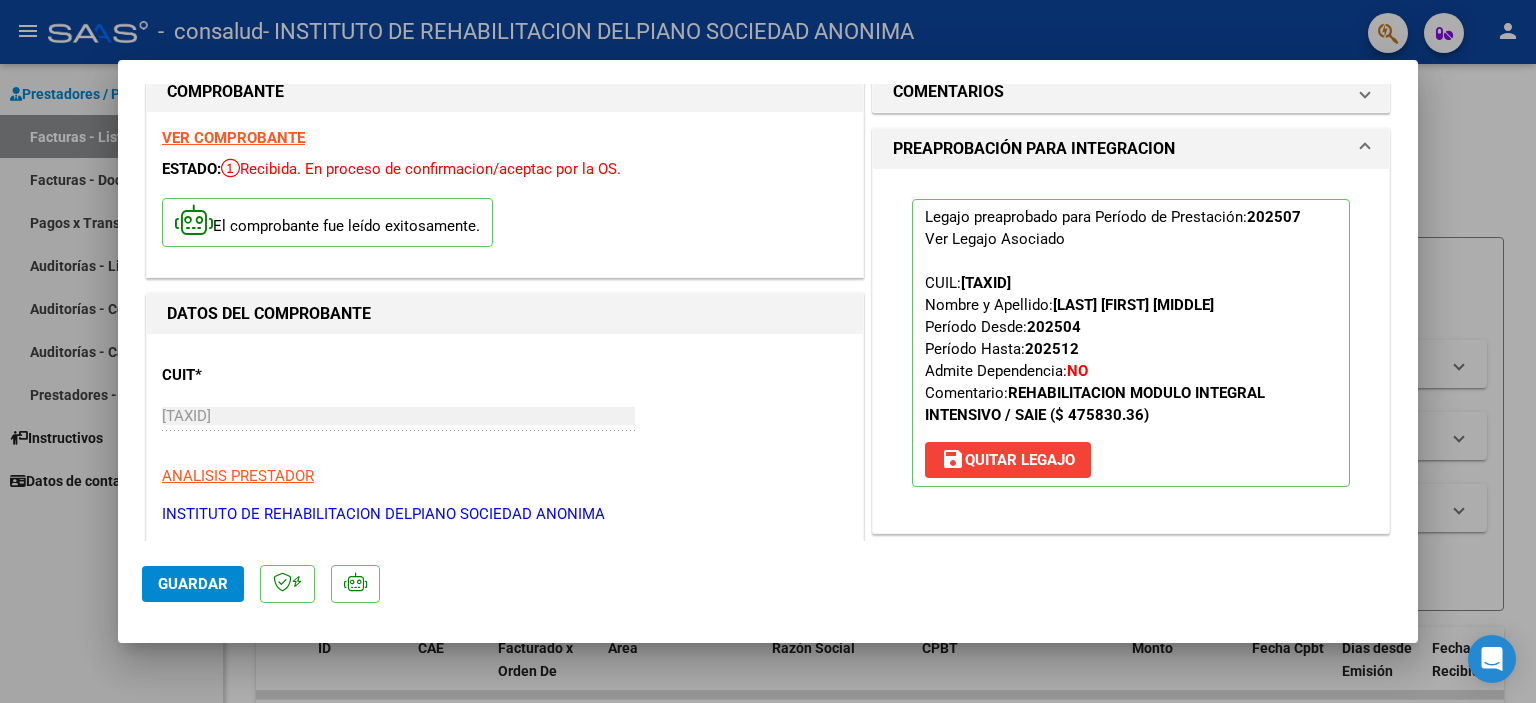 scroll, scrollTop: 0, scrollLeft: 0, axis: both 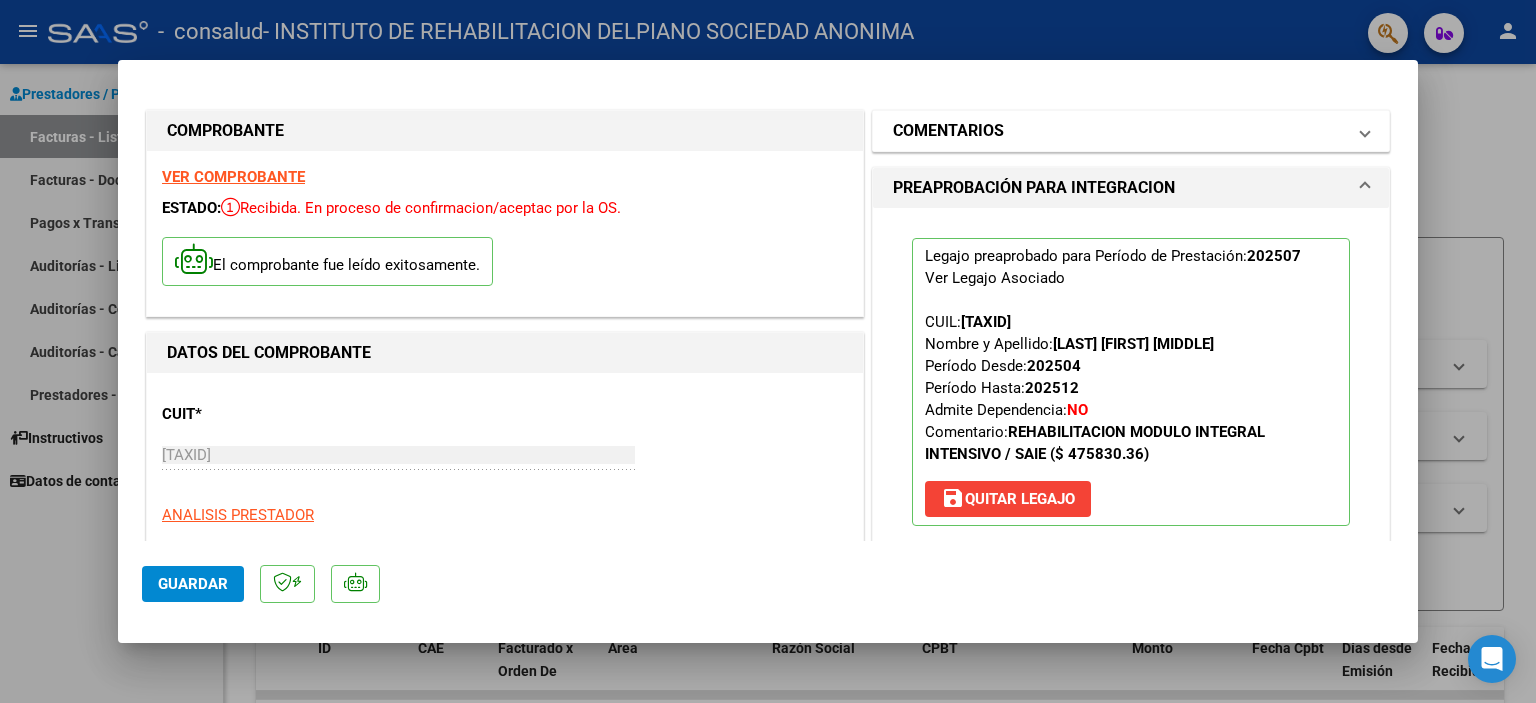 click on "COMENTARIOS" at bounding box center (1131, 131) 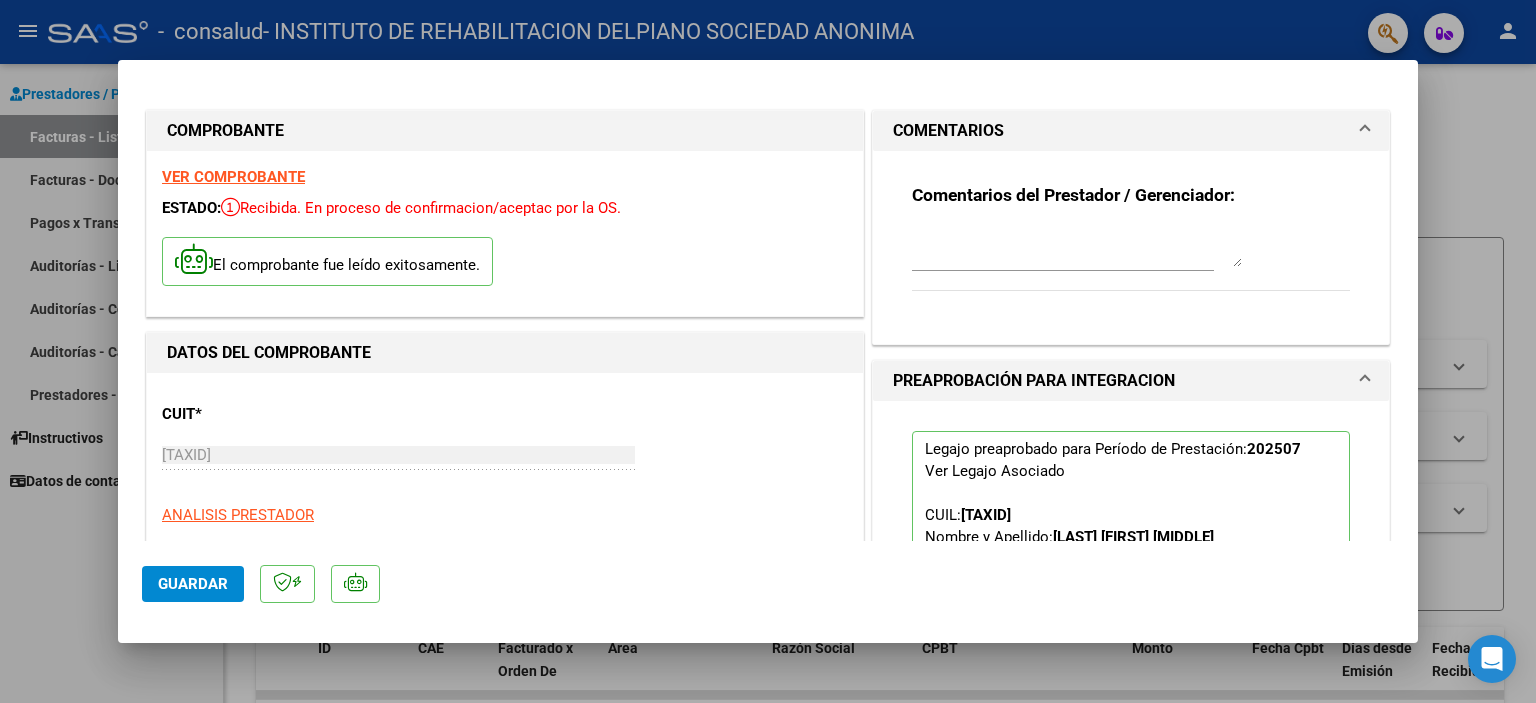 click on "COMENTARIOS" at bounding box center (1131, 131) 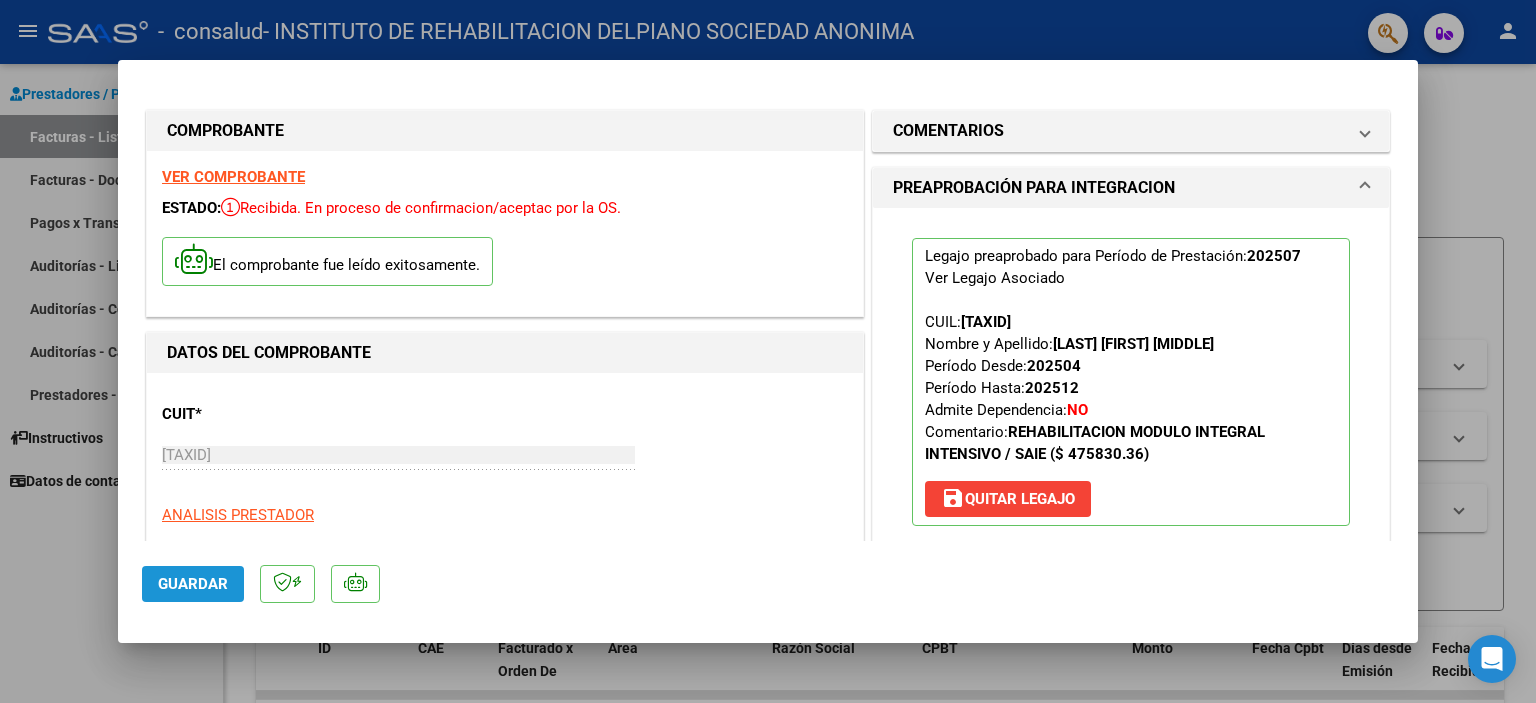 click on "Guardar" 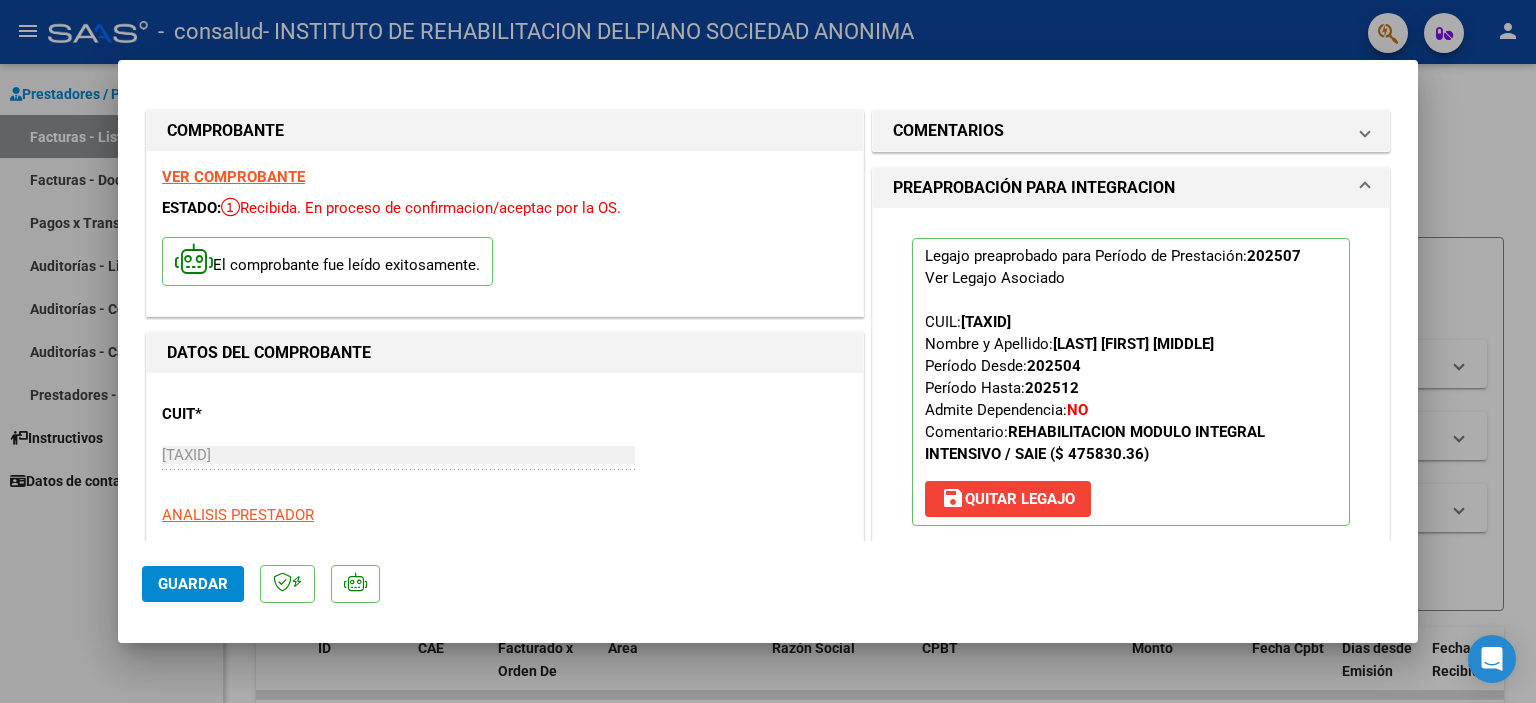 click on "Guardar" 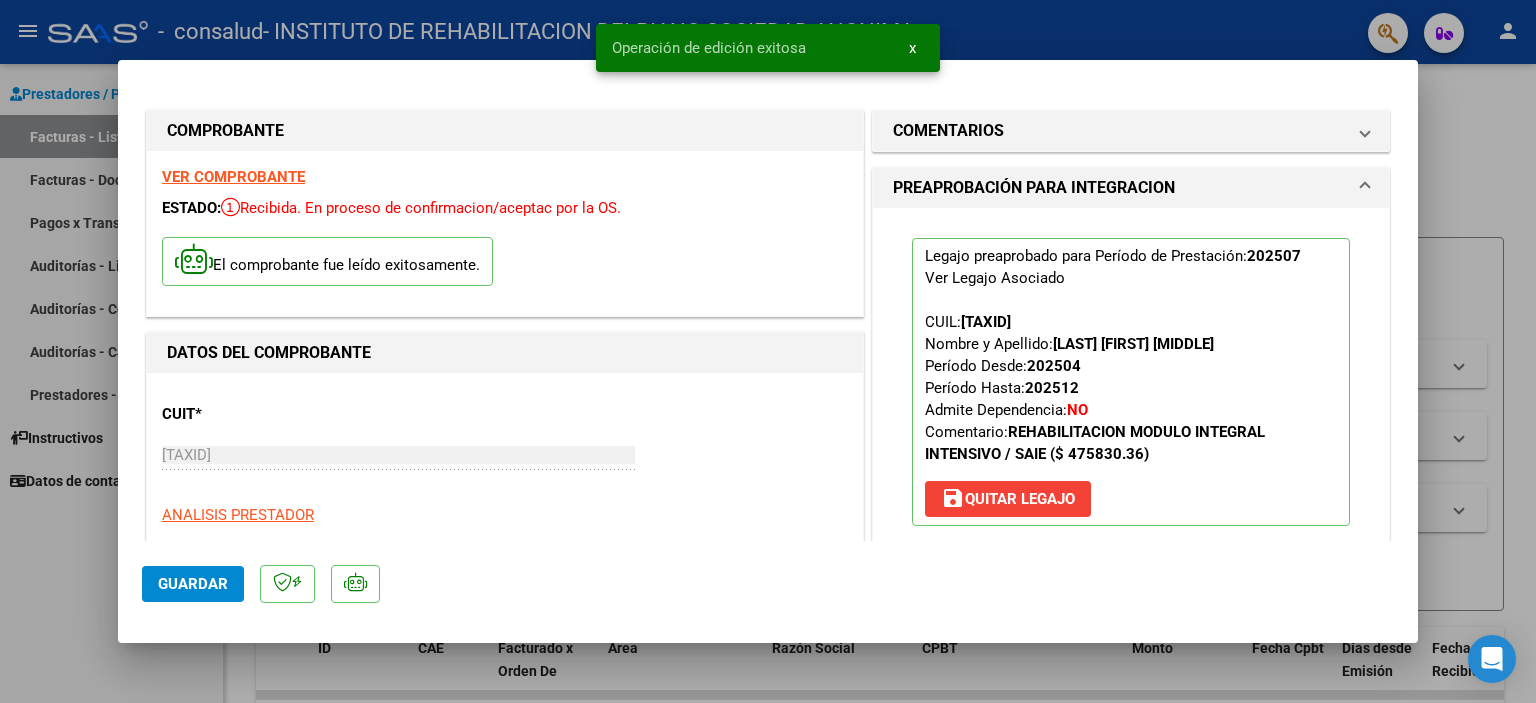 click at bounding box center (768, 351) 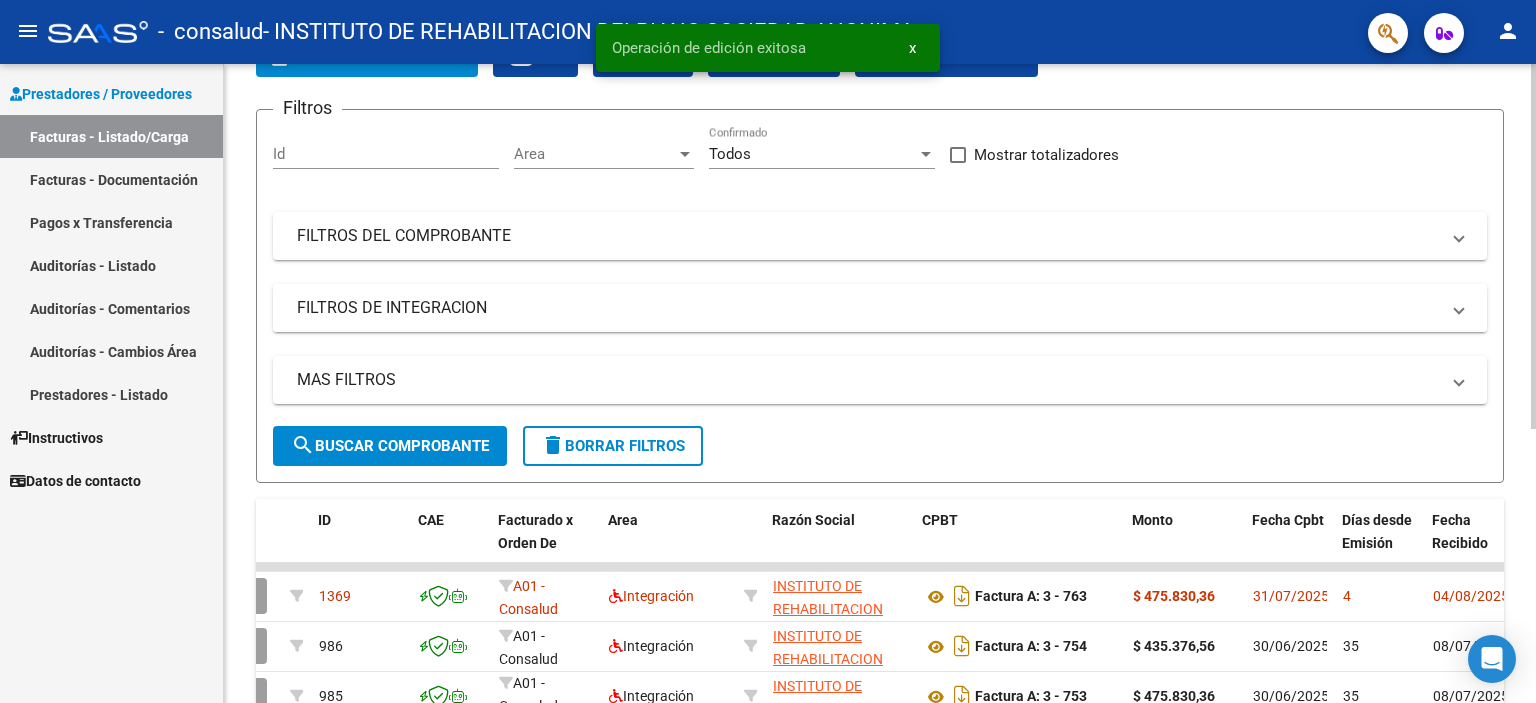 scroll, scrollTop: 400, scrollLeft: 0, axis: vertical 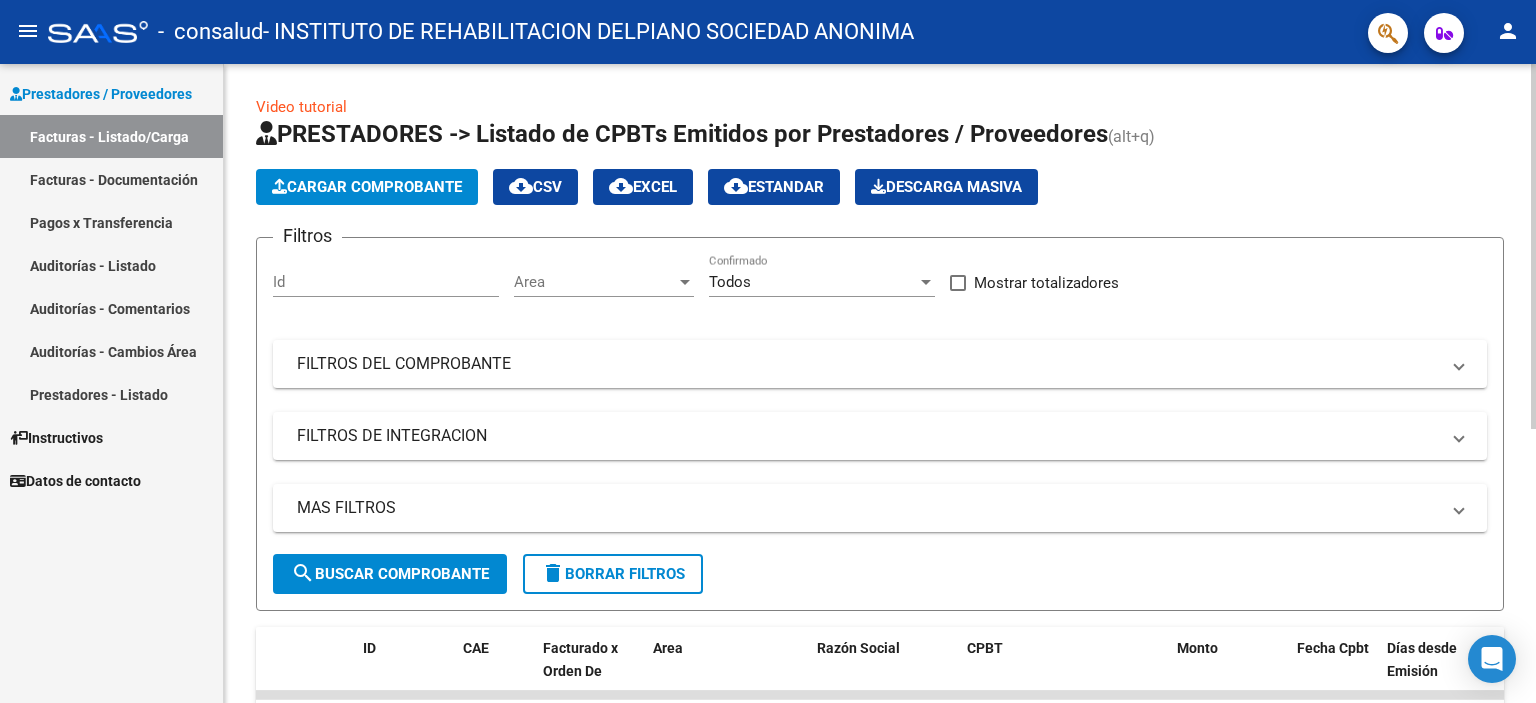 click on "Cargar Comprobante" 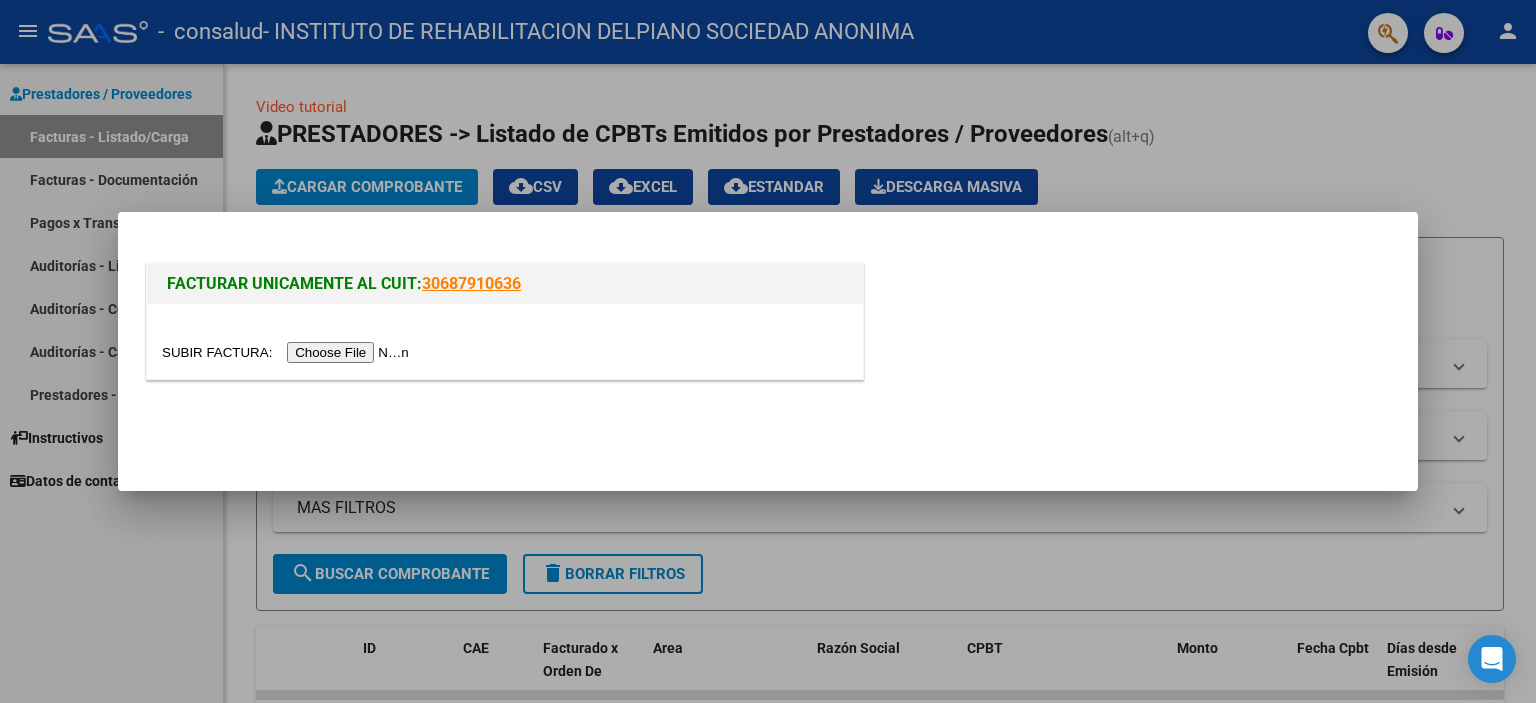 click at bounding box center (288, 352) 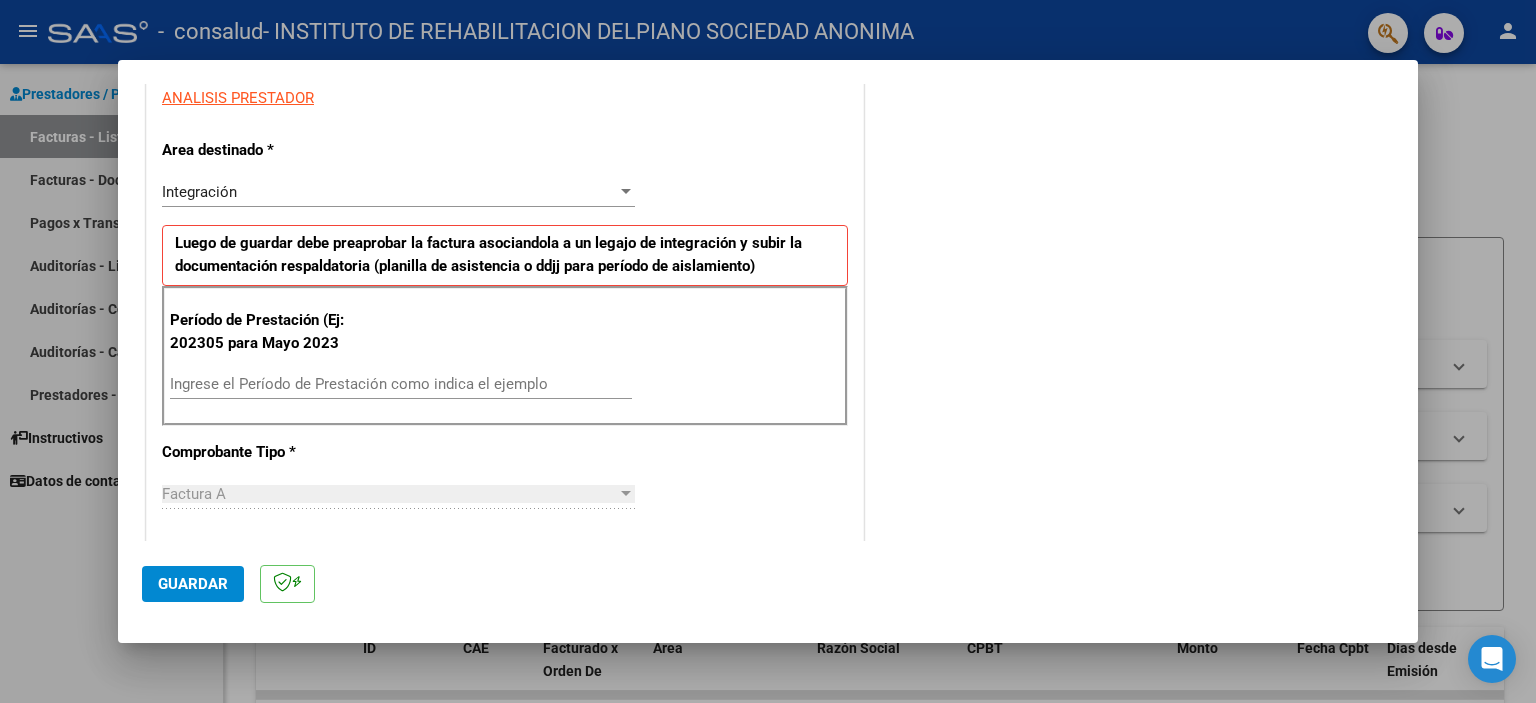 scroll, scrollTop: 400, scrollLeft: 0, axis: vertical 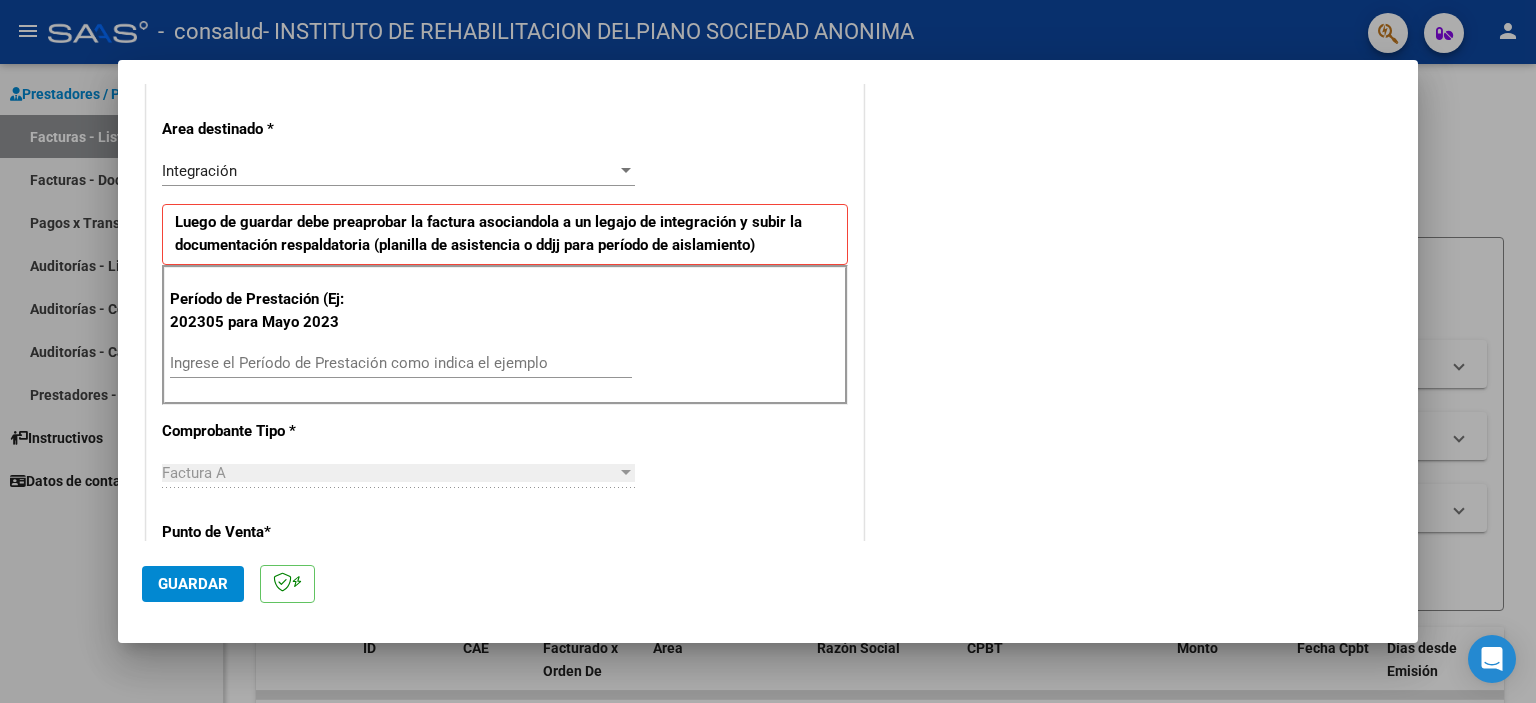 click on "Ingrese el Período de Prestación como indica el ejemplo" at bounding box center [401, 363] 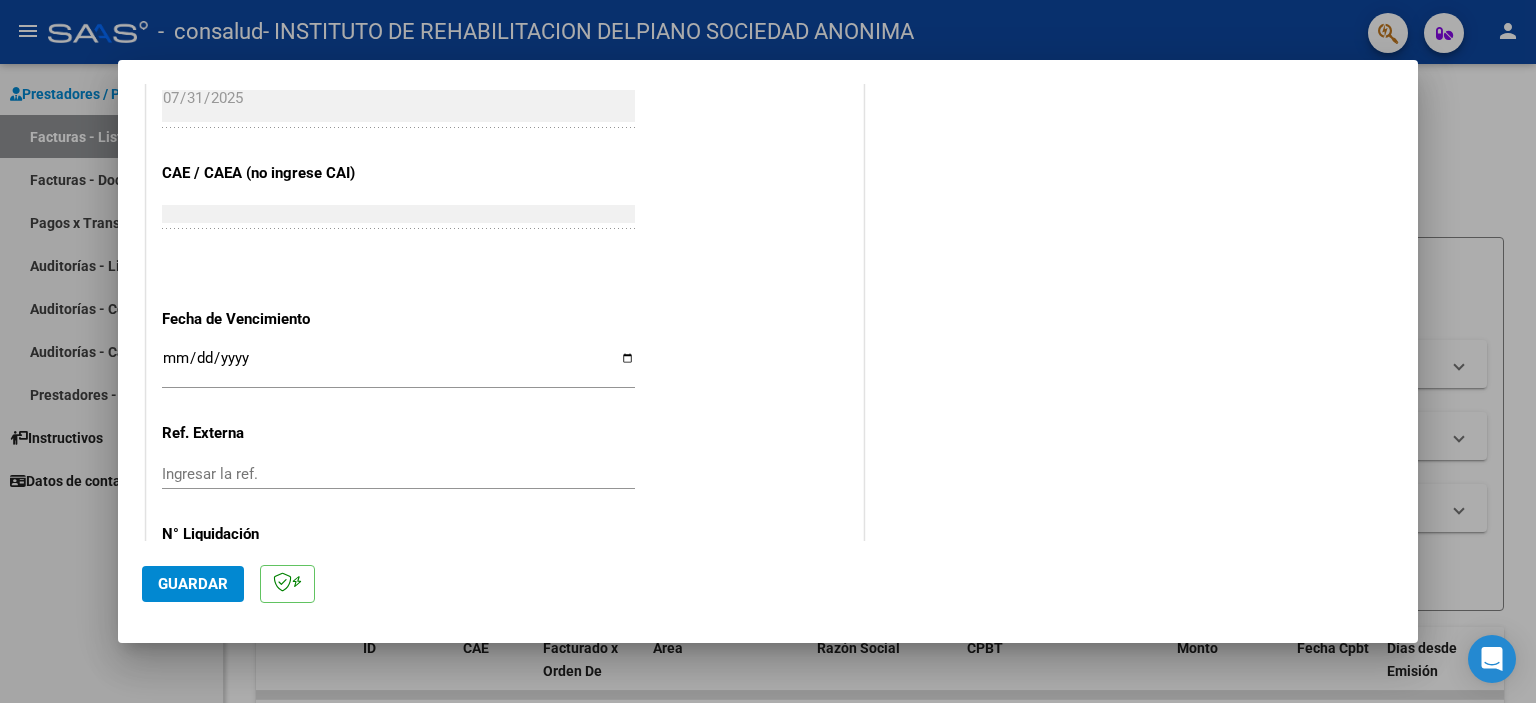 scroll, scrollTop: 1200, scrollLeft: 0, axis: vertical 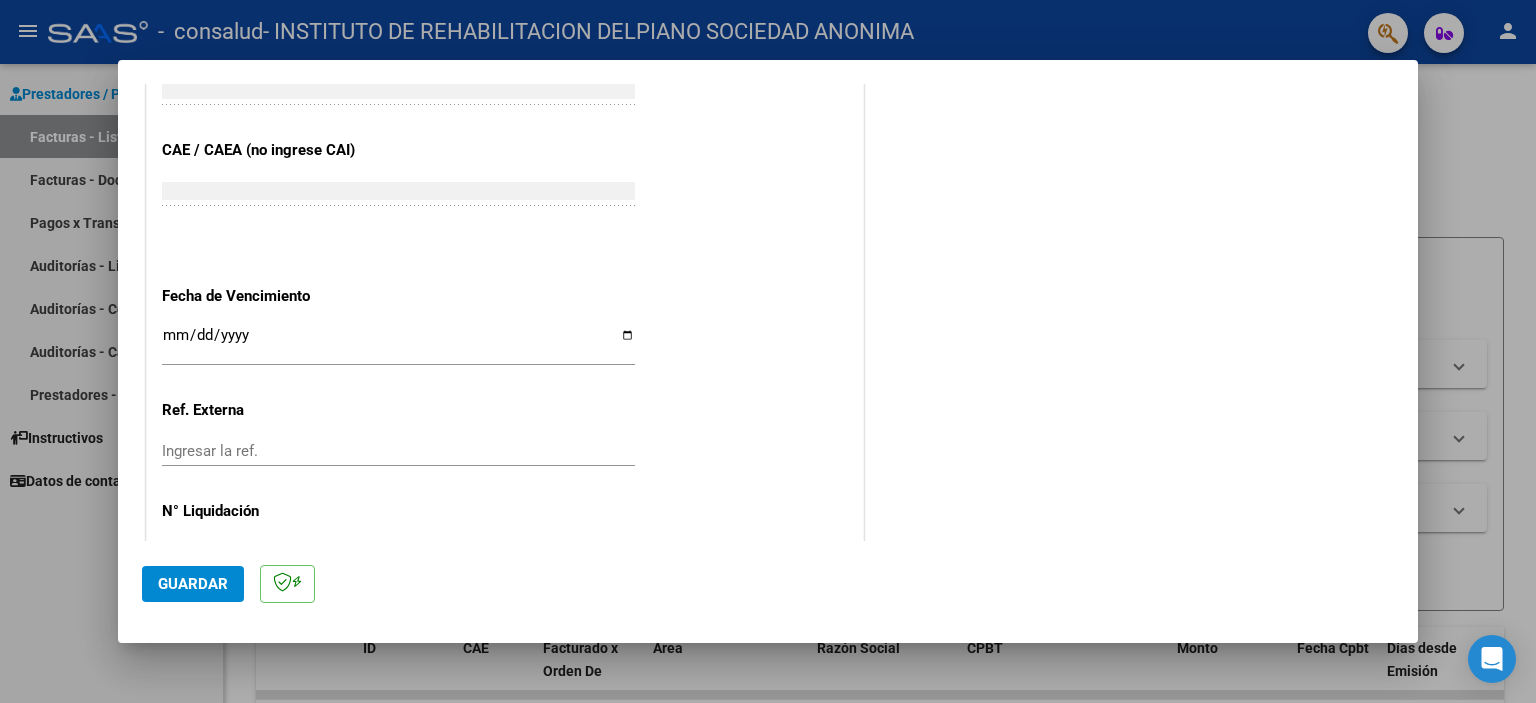 type on "202507" 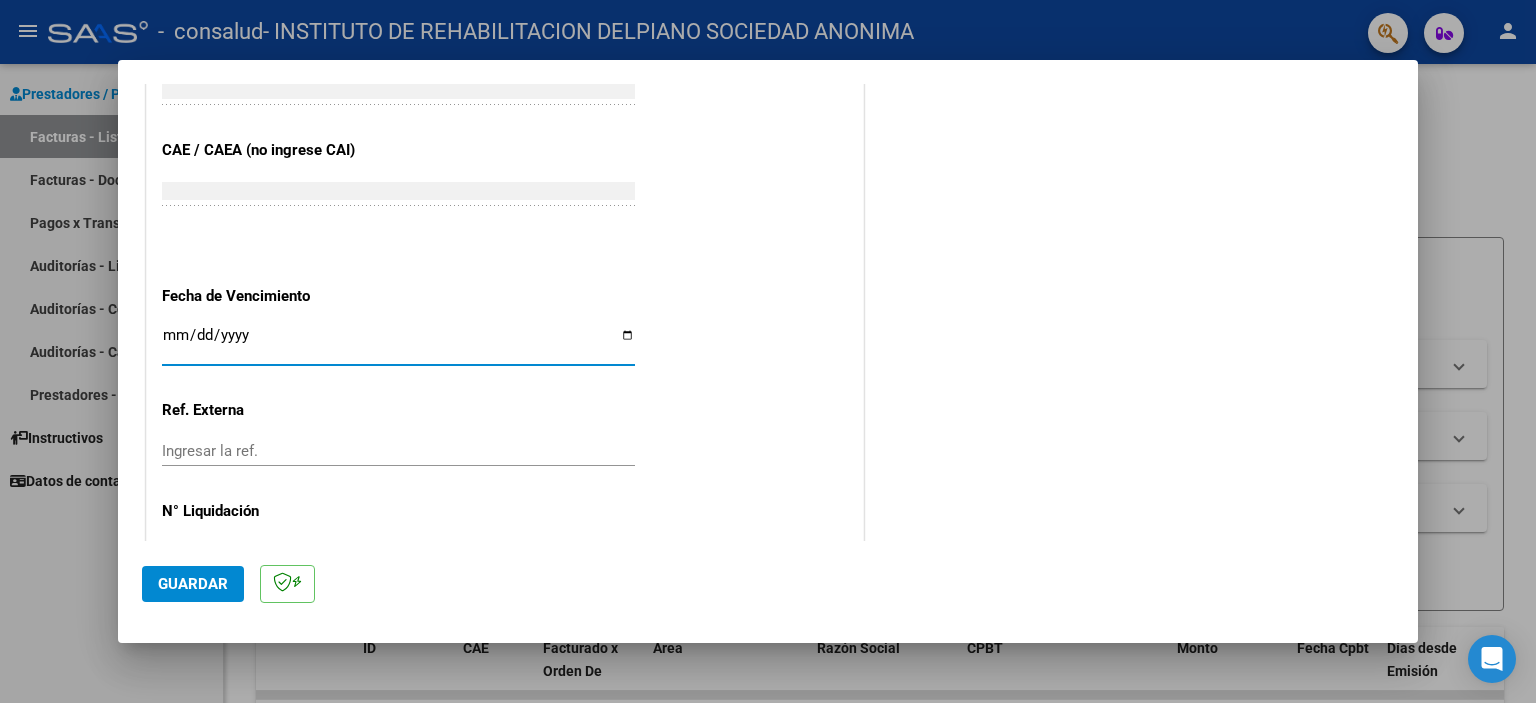 type on "2025-08-10" 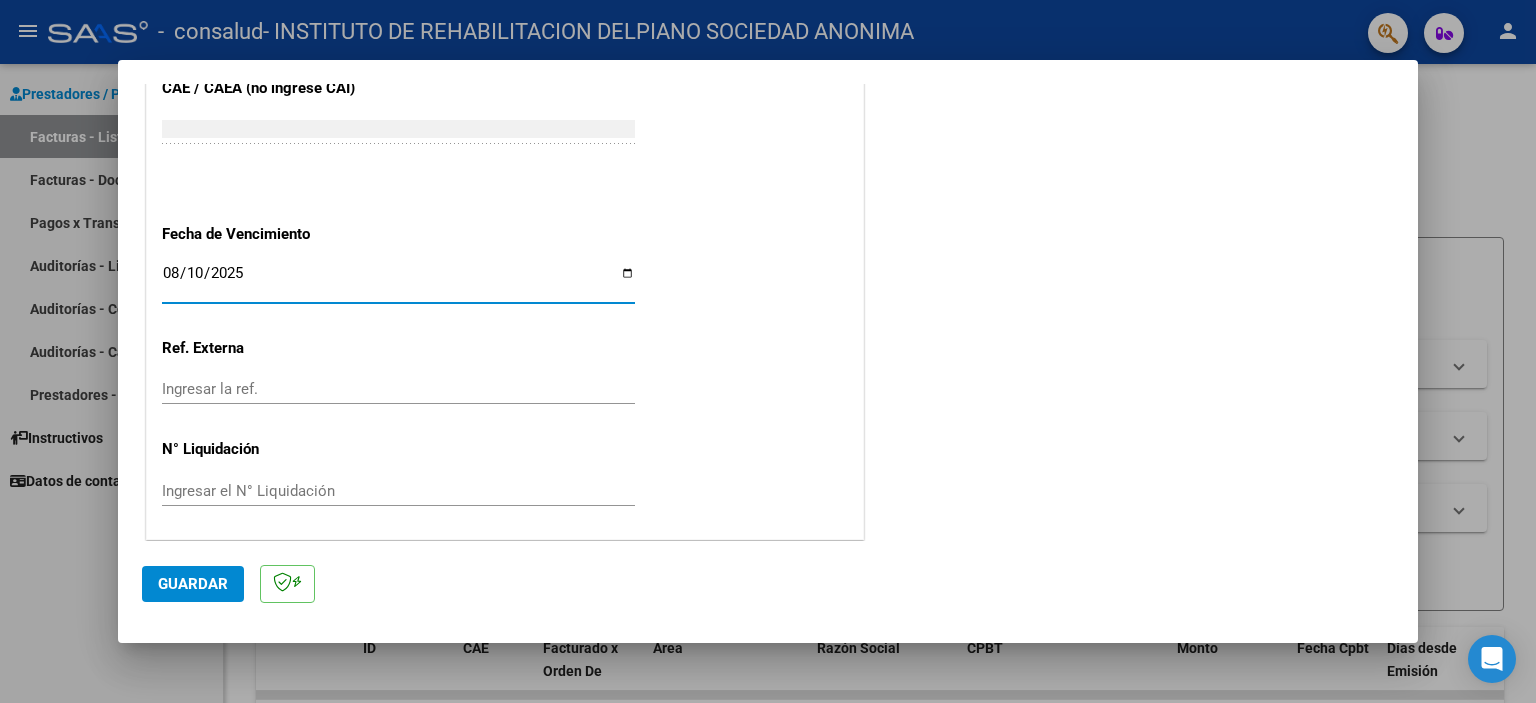 scroll, scrollTop: 1263, scrollLeft: 0, axis: vertical 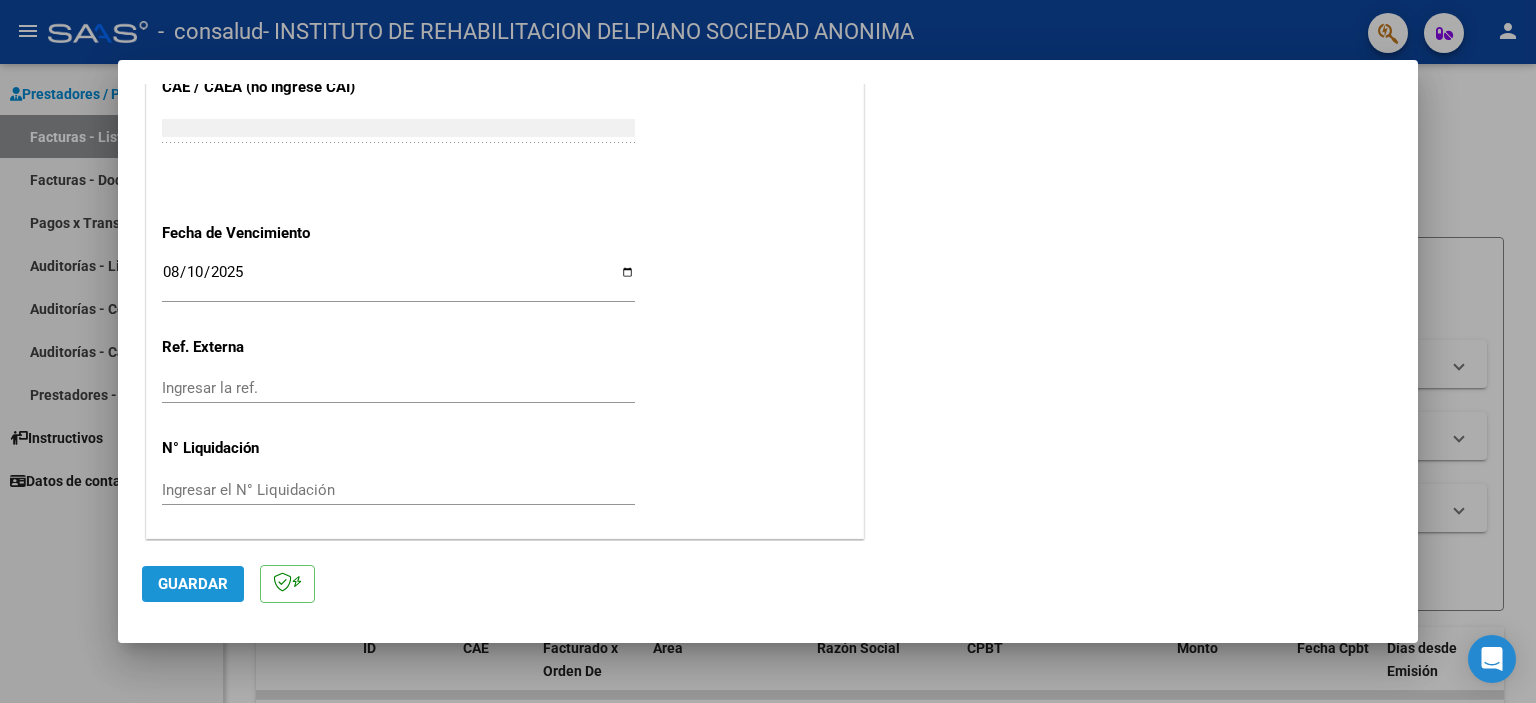 click on "Guardar" 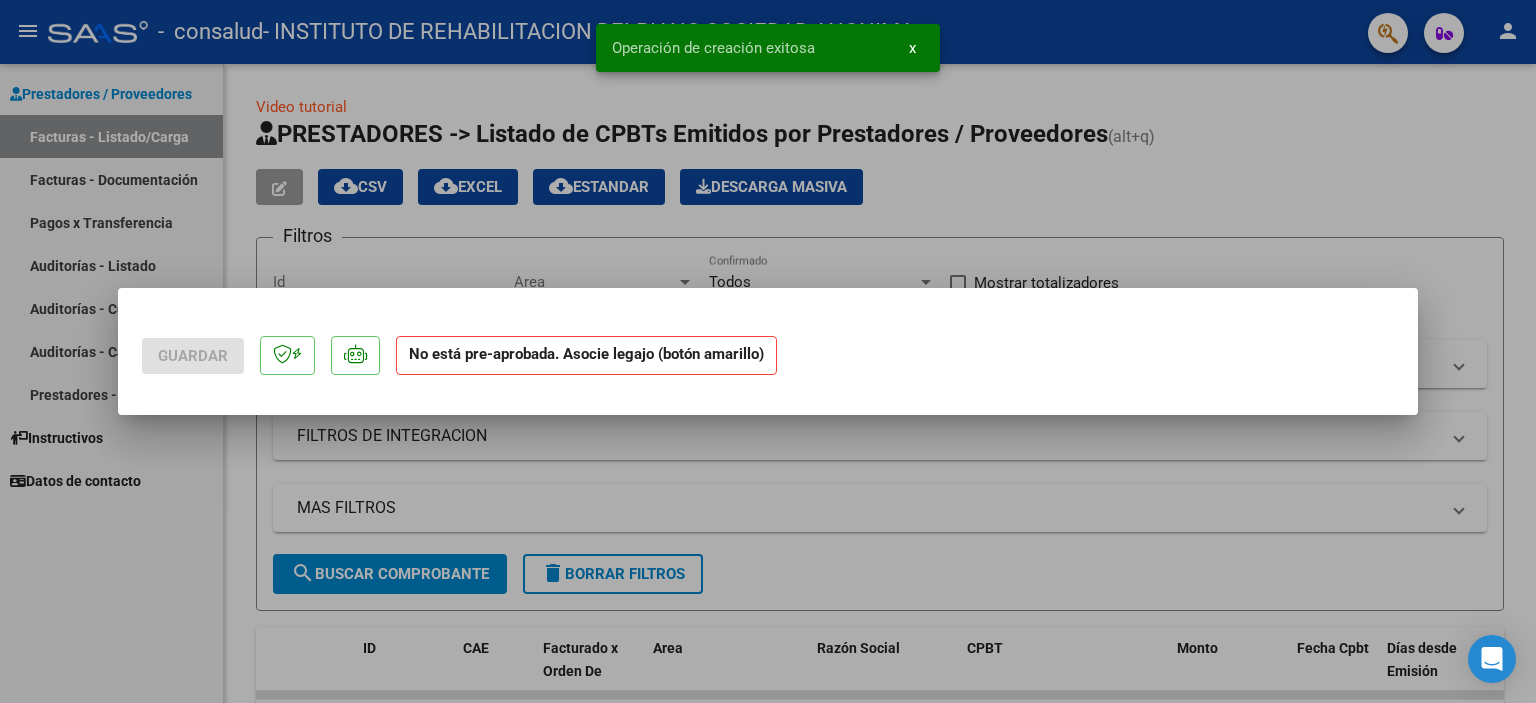 scroll, scrollTop: 0, scrollLeft: 0, axis: both 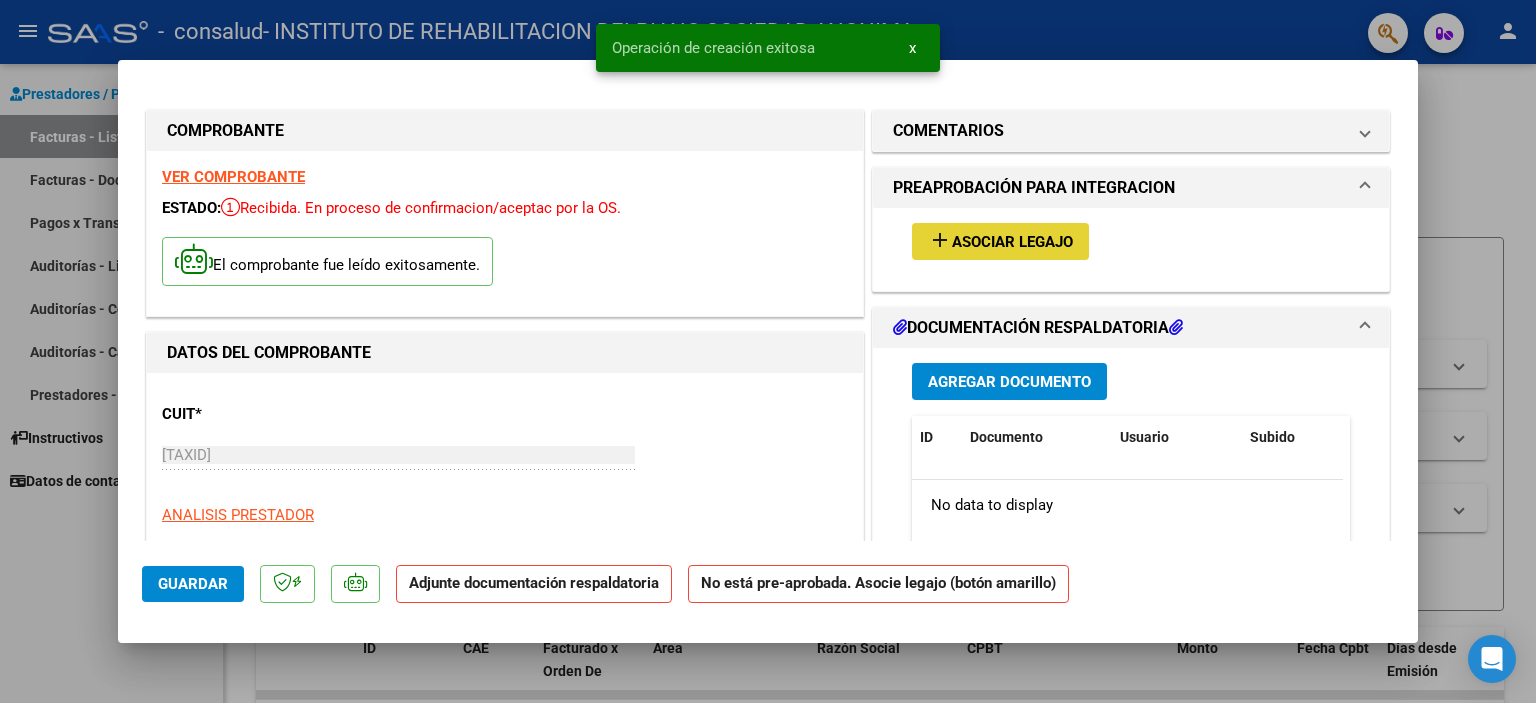 click on "Asociar Legajo" at bounding box center (1012, 242) 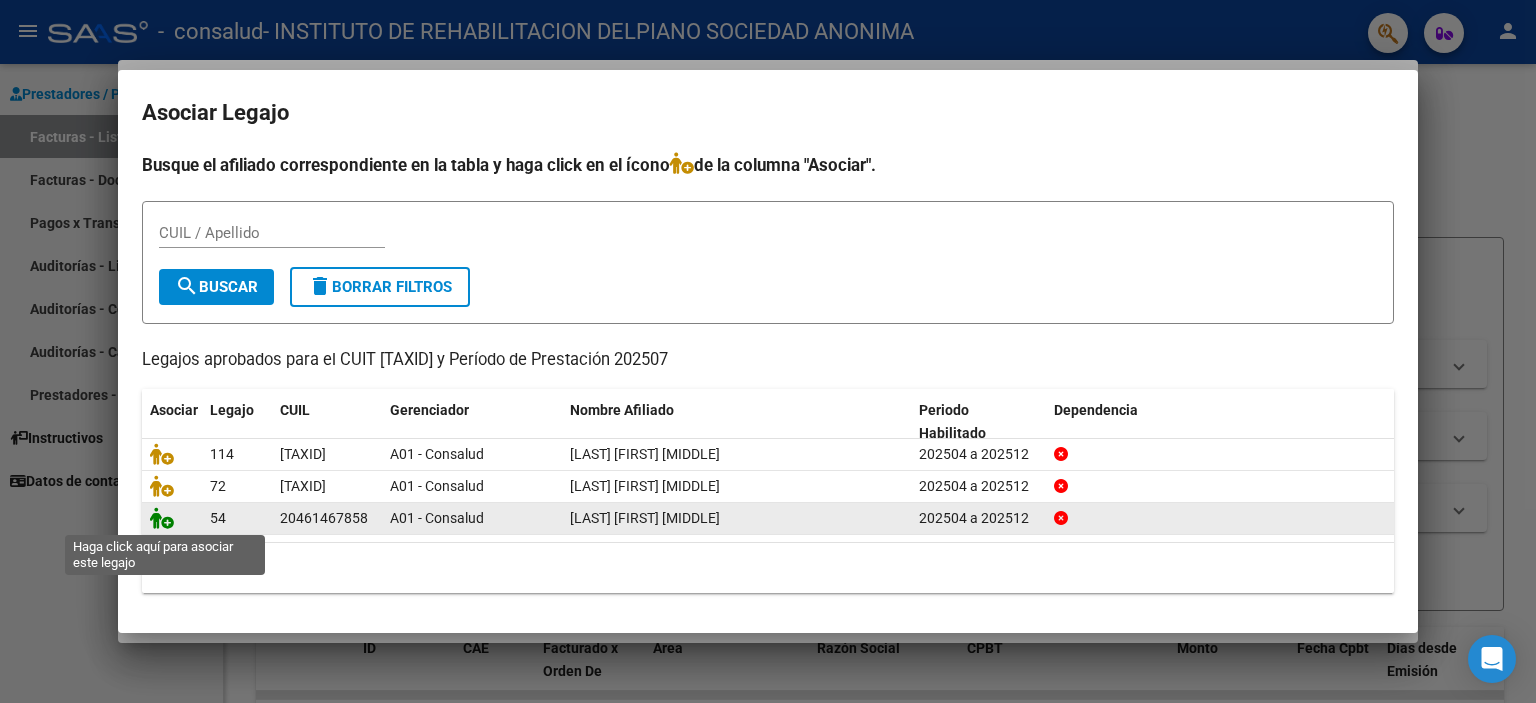 click 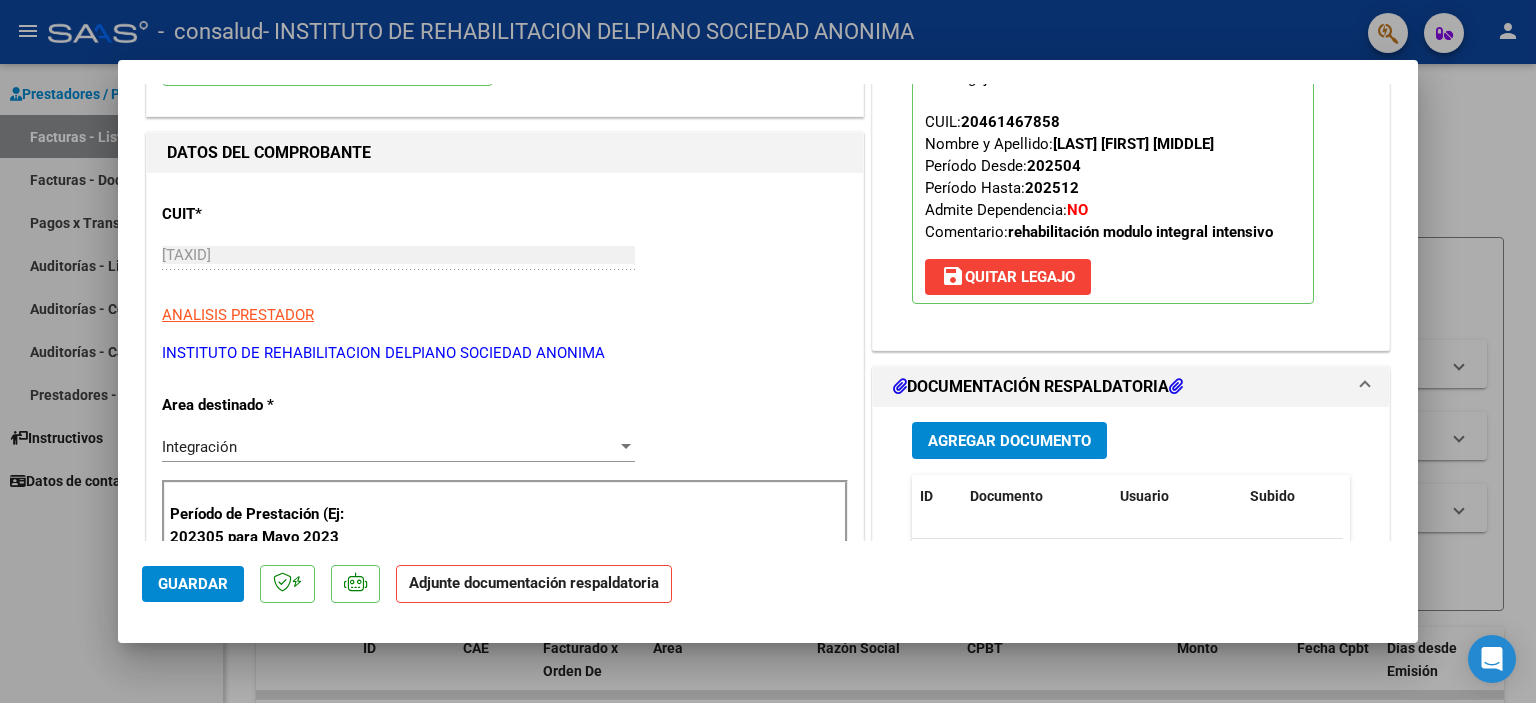 scroll, scrollTop: 300, scrollLeft: 0, axis: vertical 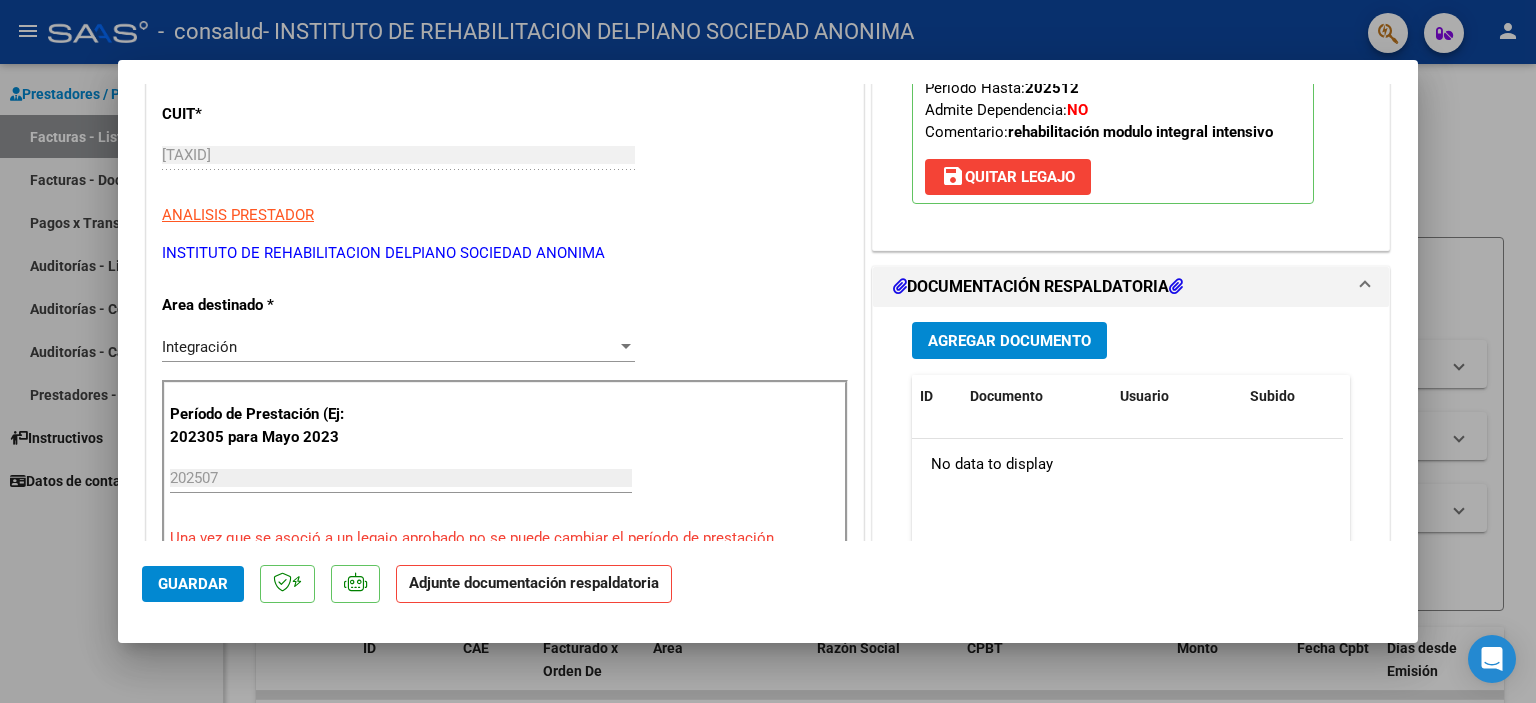 click on "Agregar Documento" at bounding box center [1009, 341] 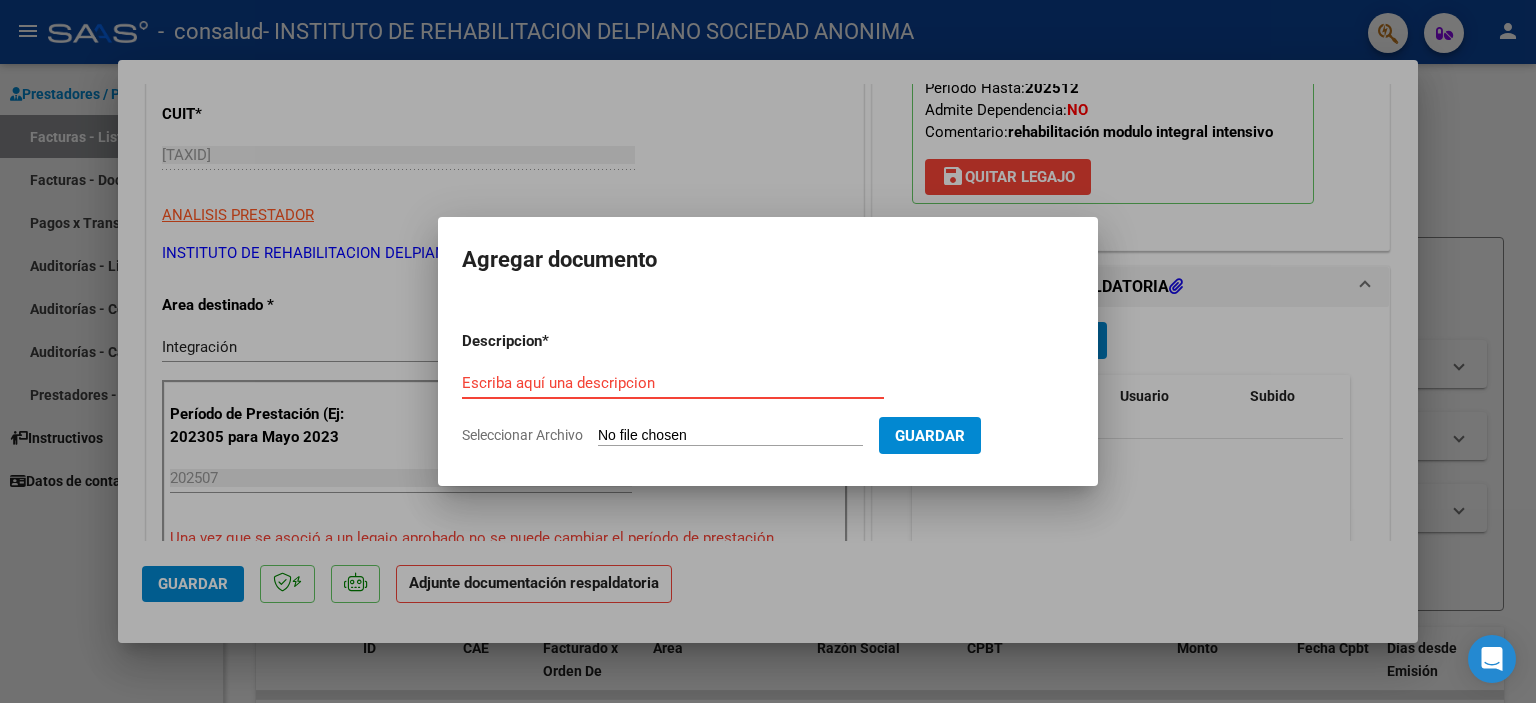paste on "Asistencia [LAST] [FIRST] MRI - julio" 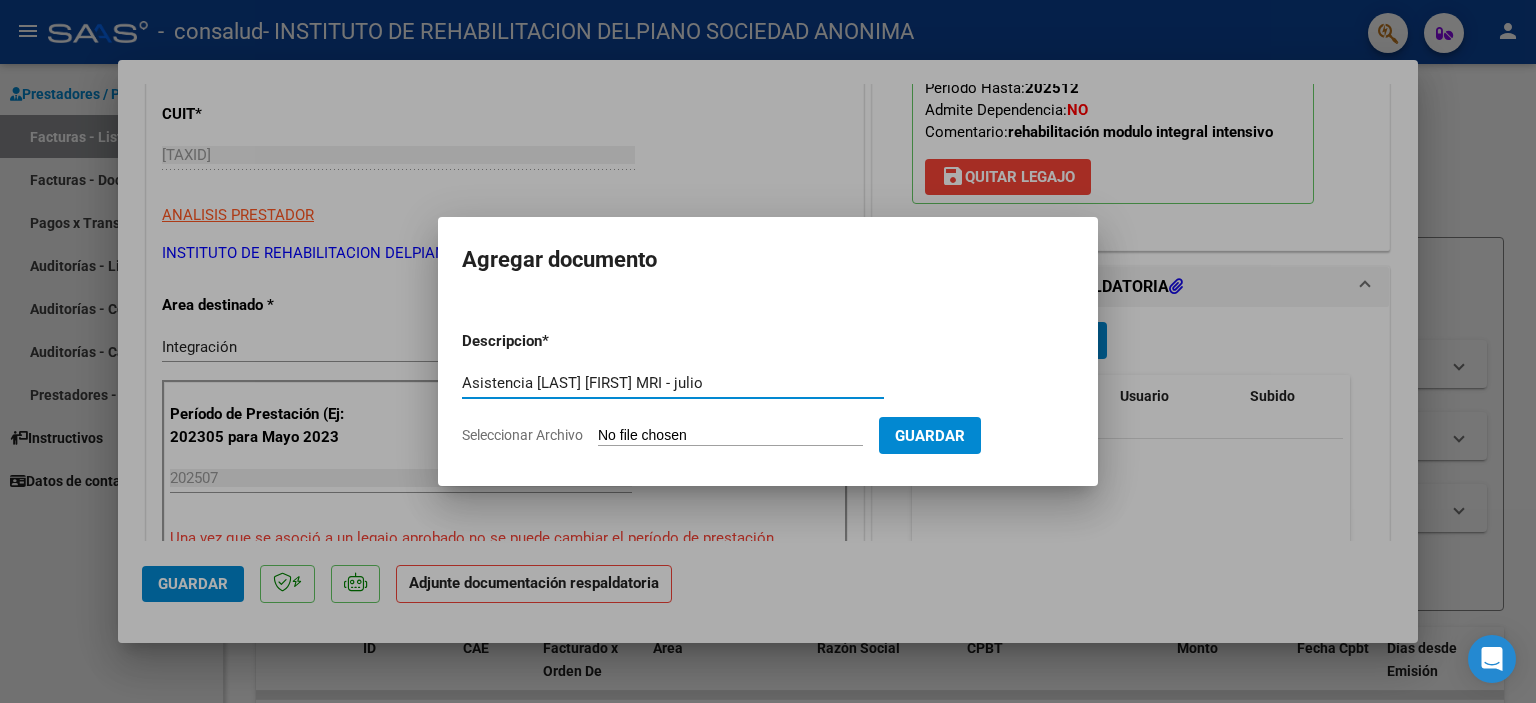 type on "Asistencia [LAST] [FIRST] MRI - julio" 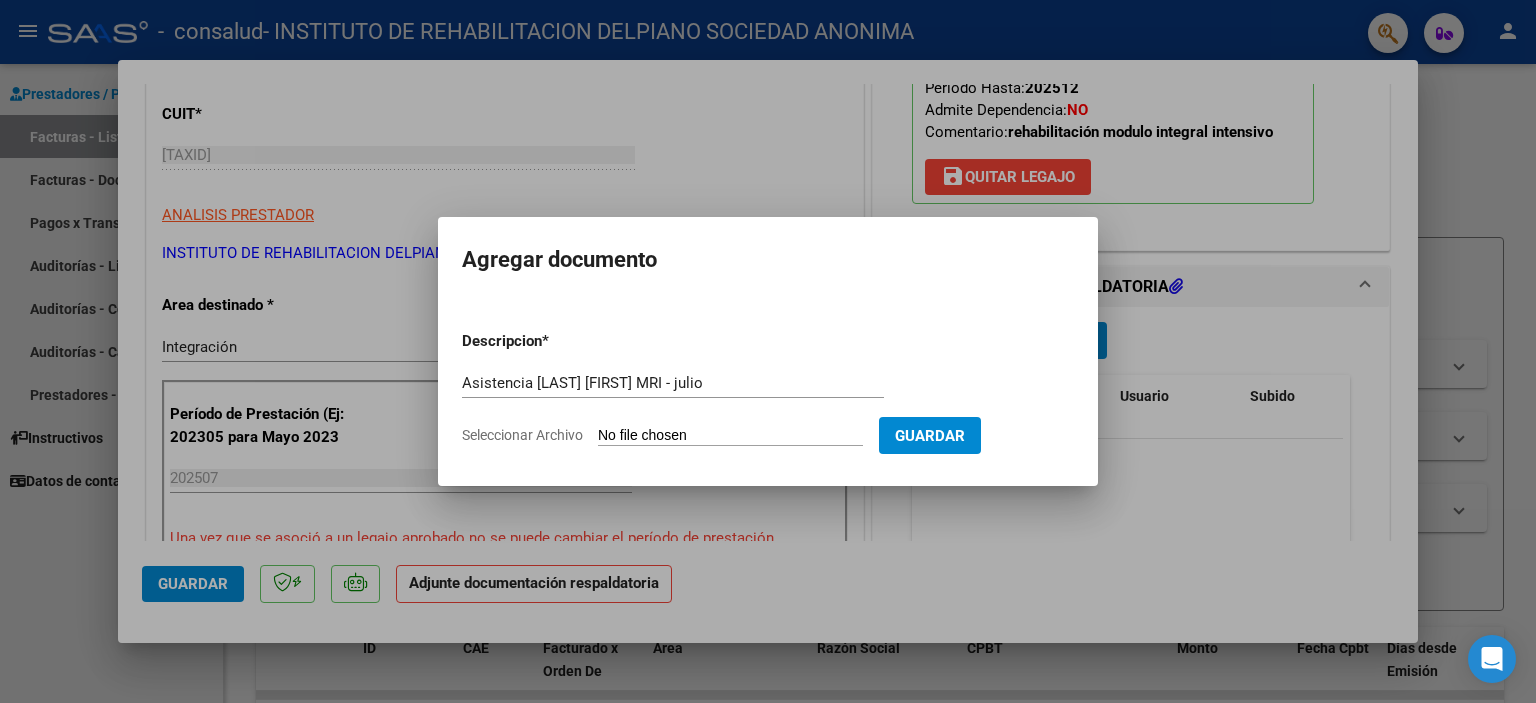 click on "Seleccionar Archivo" at bounding box center [730, 436] 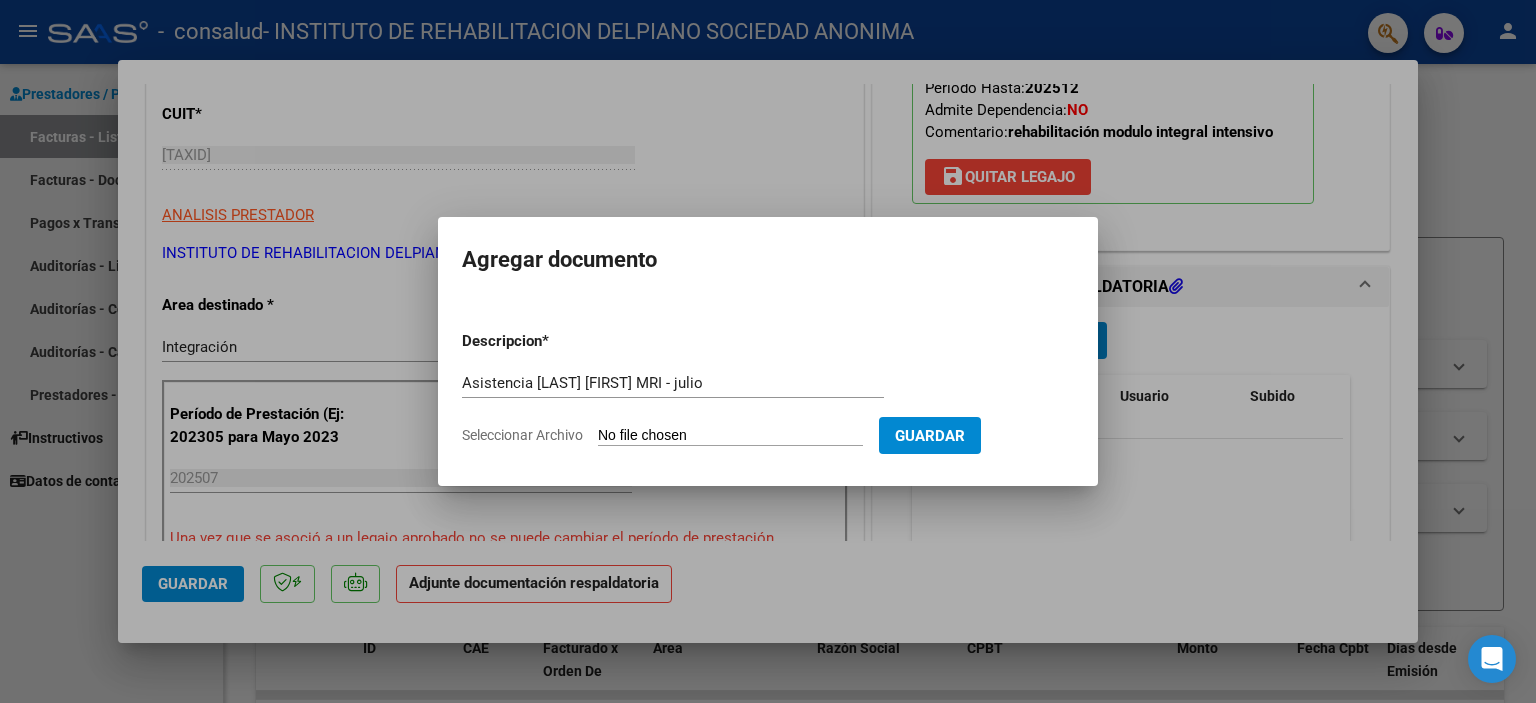 type on "C:\fakepath\Asistencia [LAST] [FIRST] MRI - julio.pdf" 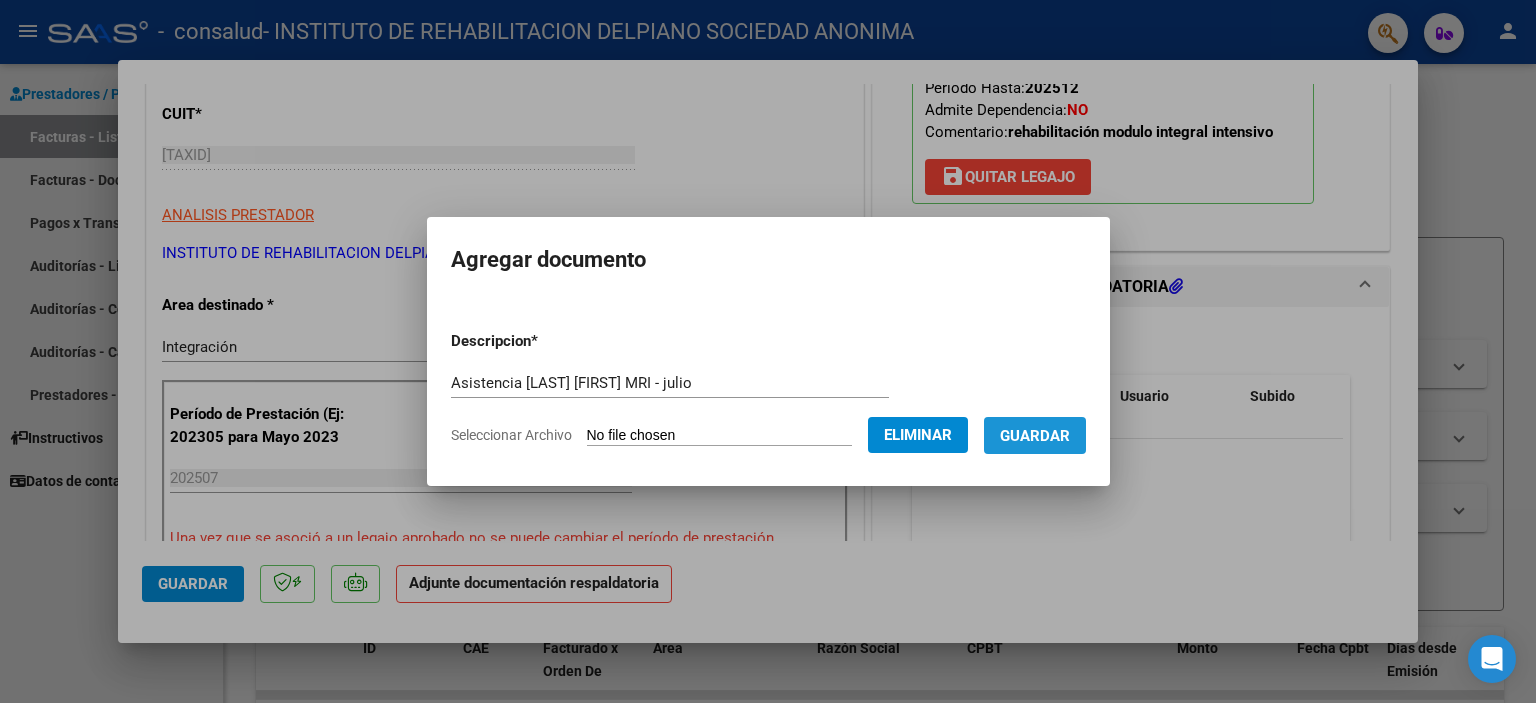 click on "Guardar" at bounding box center [1035, 436] 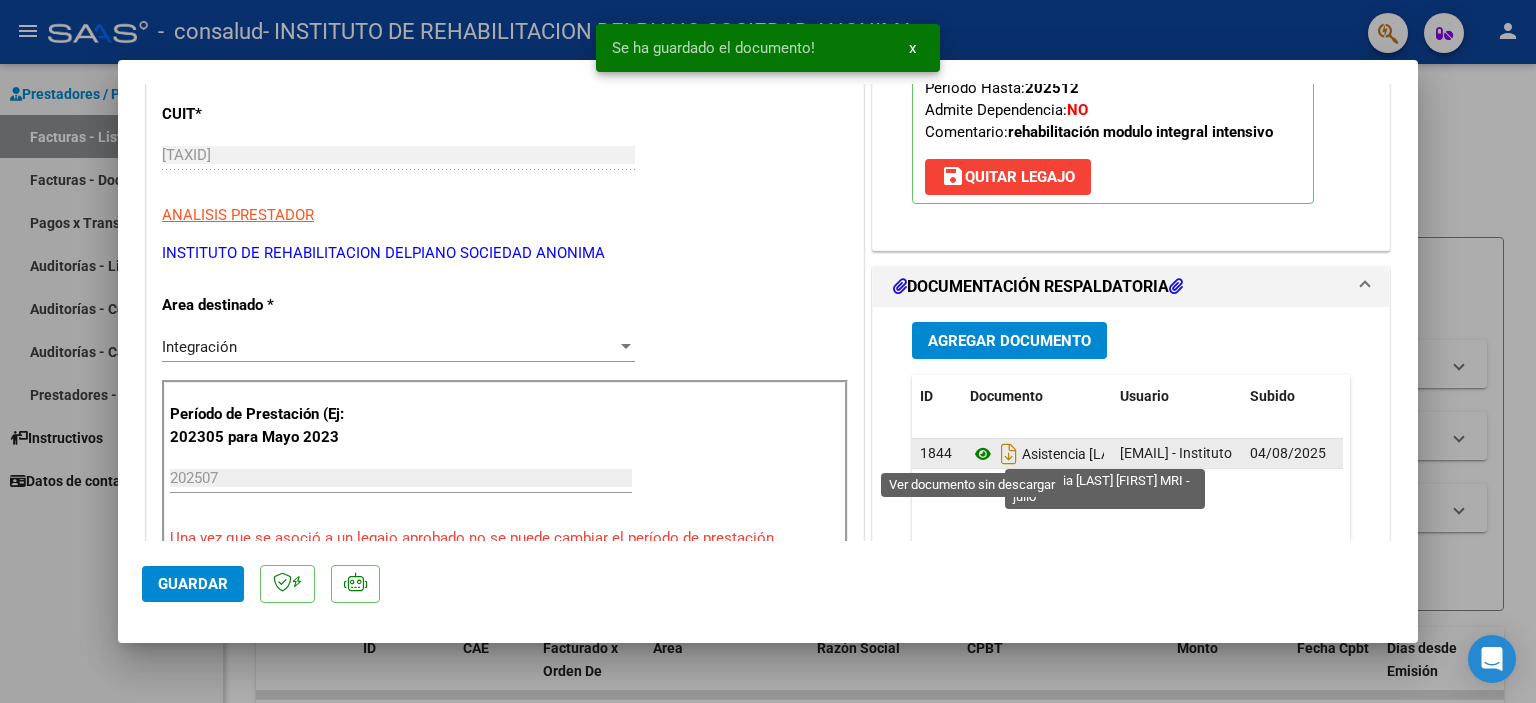 click 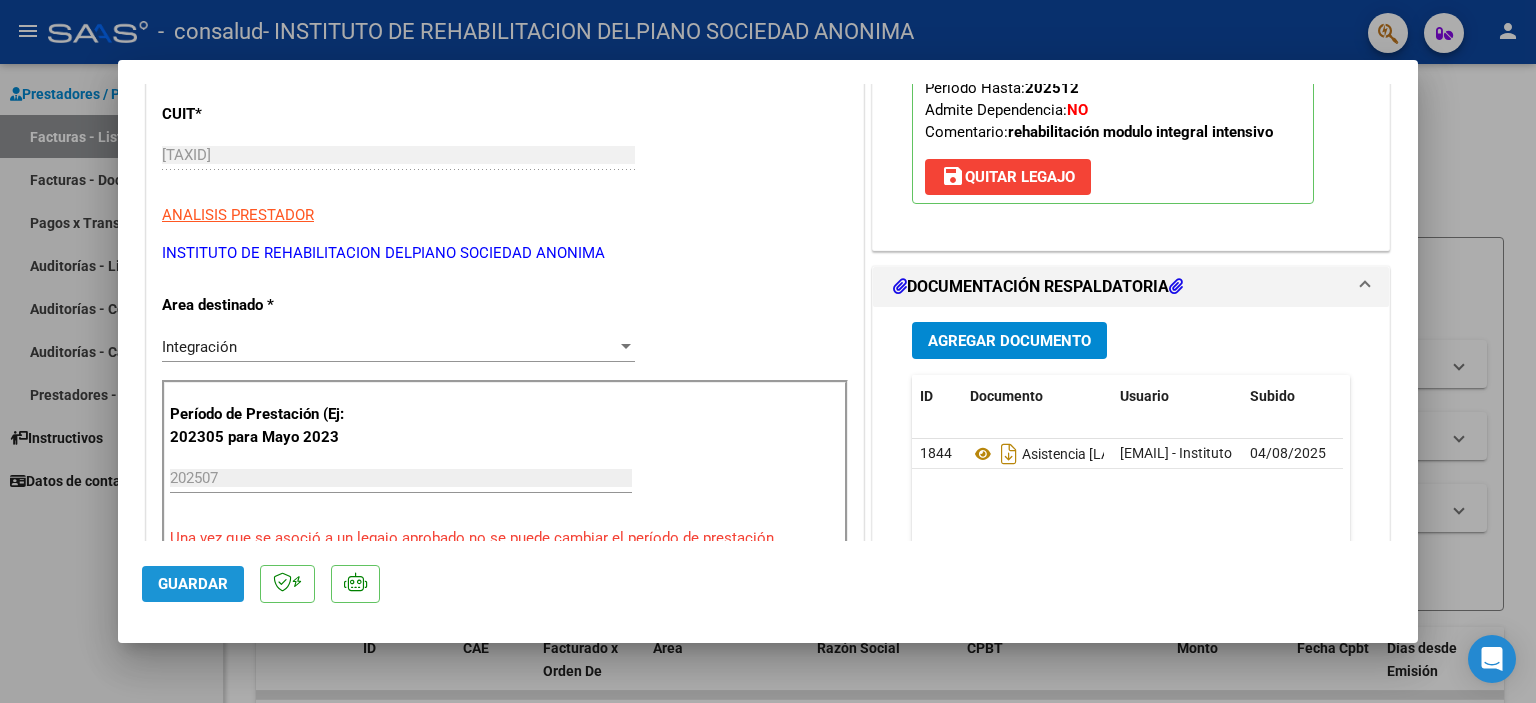 drag, startPoint x: 208, startPoint y: 587, endPoint x: 277, endPoint y: 682, distance: 117.413795 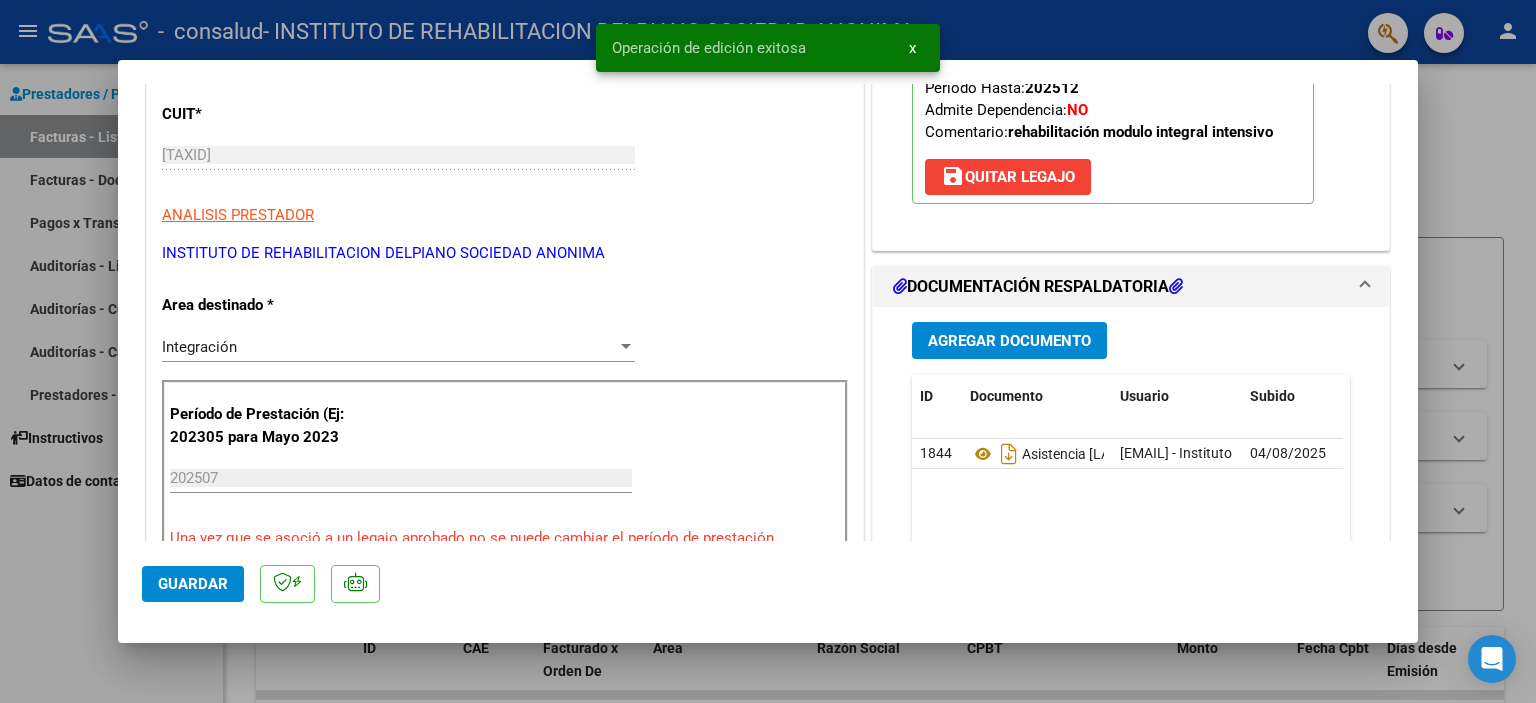 click at bounding box center (768, 351) 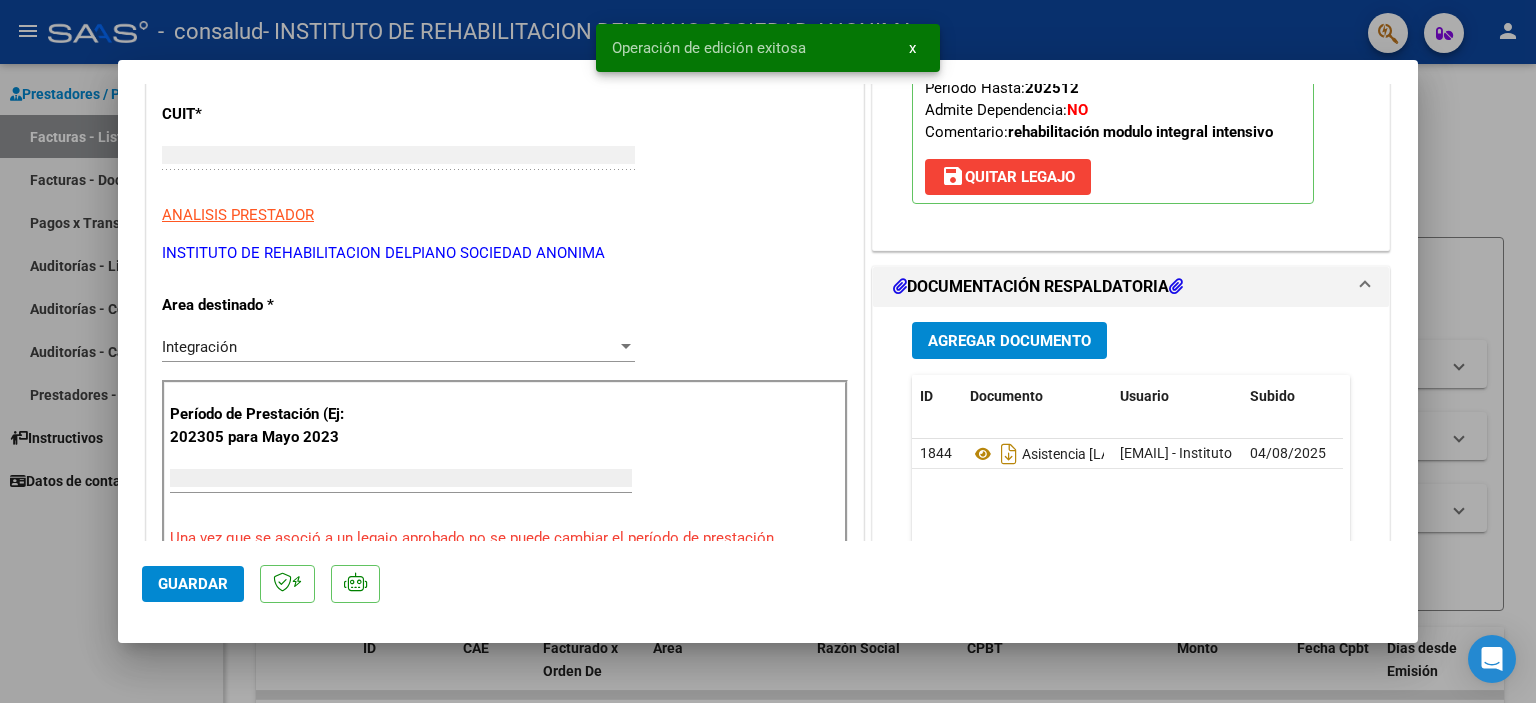 scroll, scrollTop: 239, scrollLeft: 0, axis: vertical 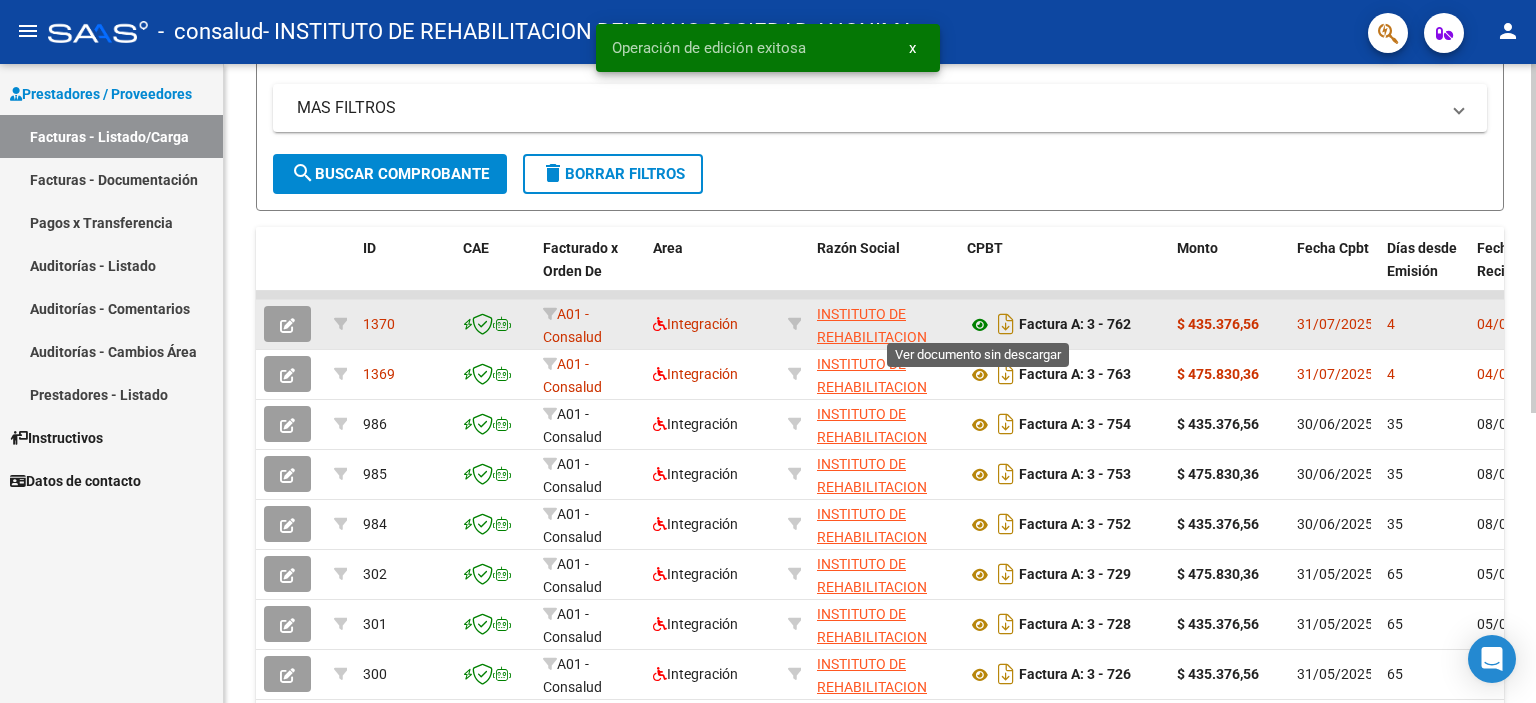 click 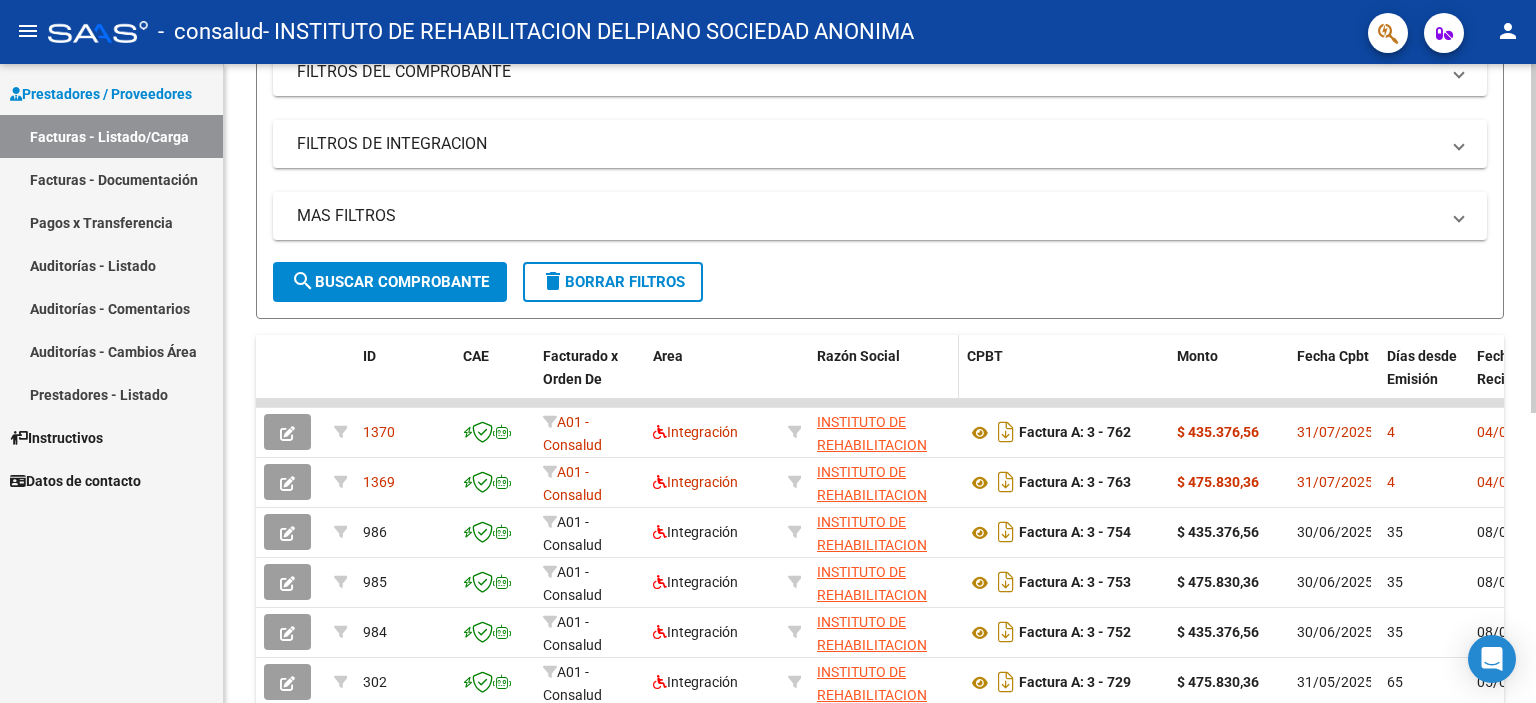 scroll, scrollTop: 400, scrollLeft: 0, axis: vertical 